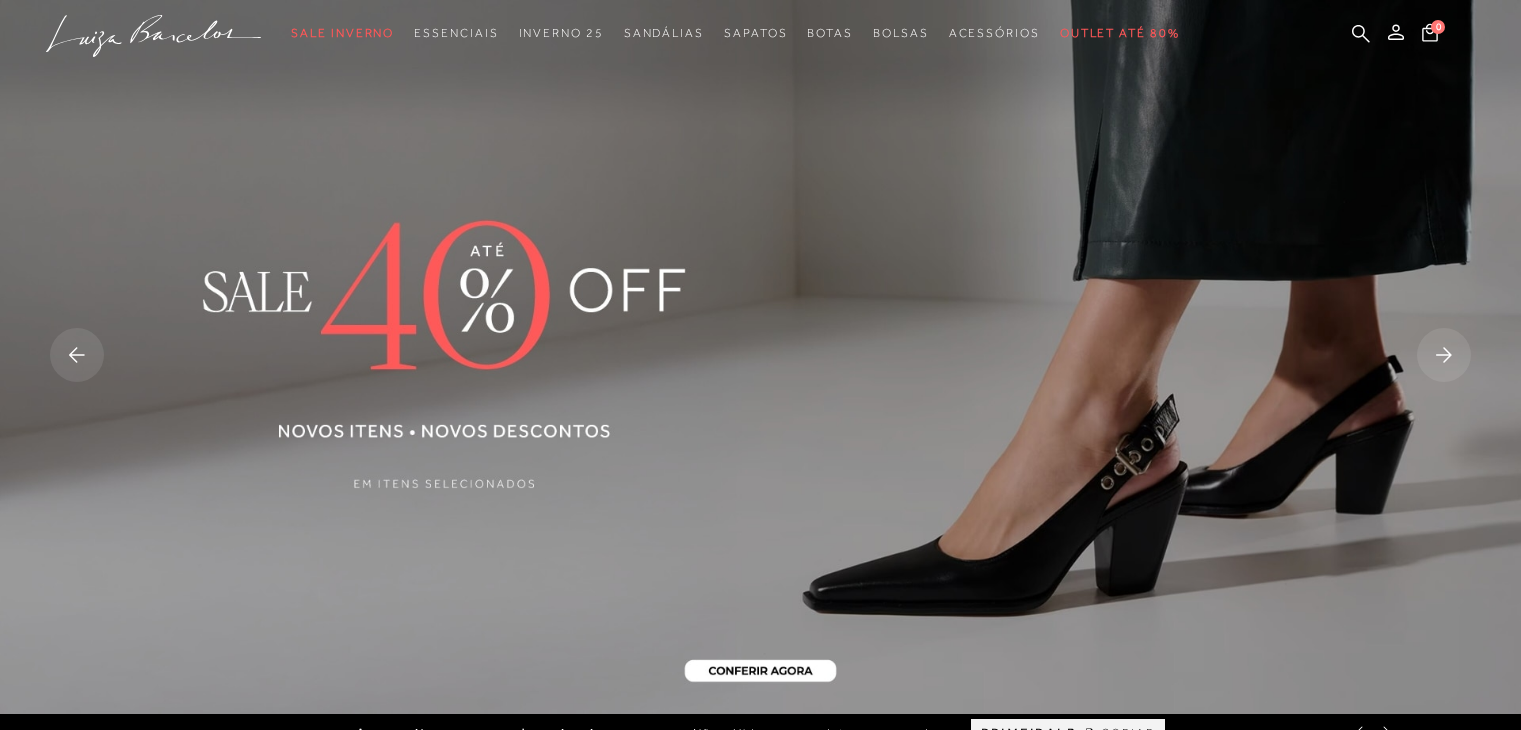 scroll, scrollTop: 0, scrollLeft: 0, axis: both 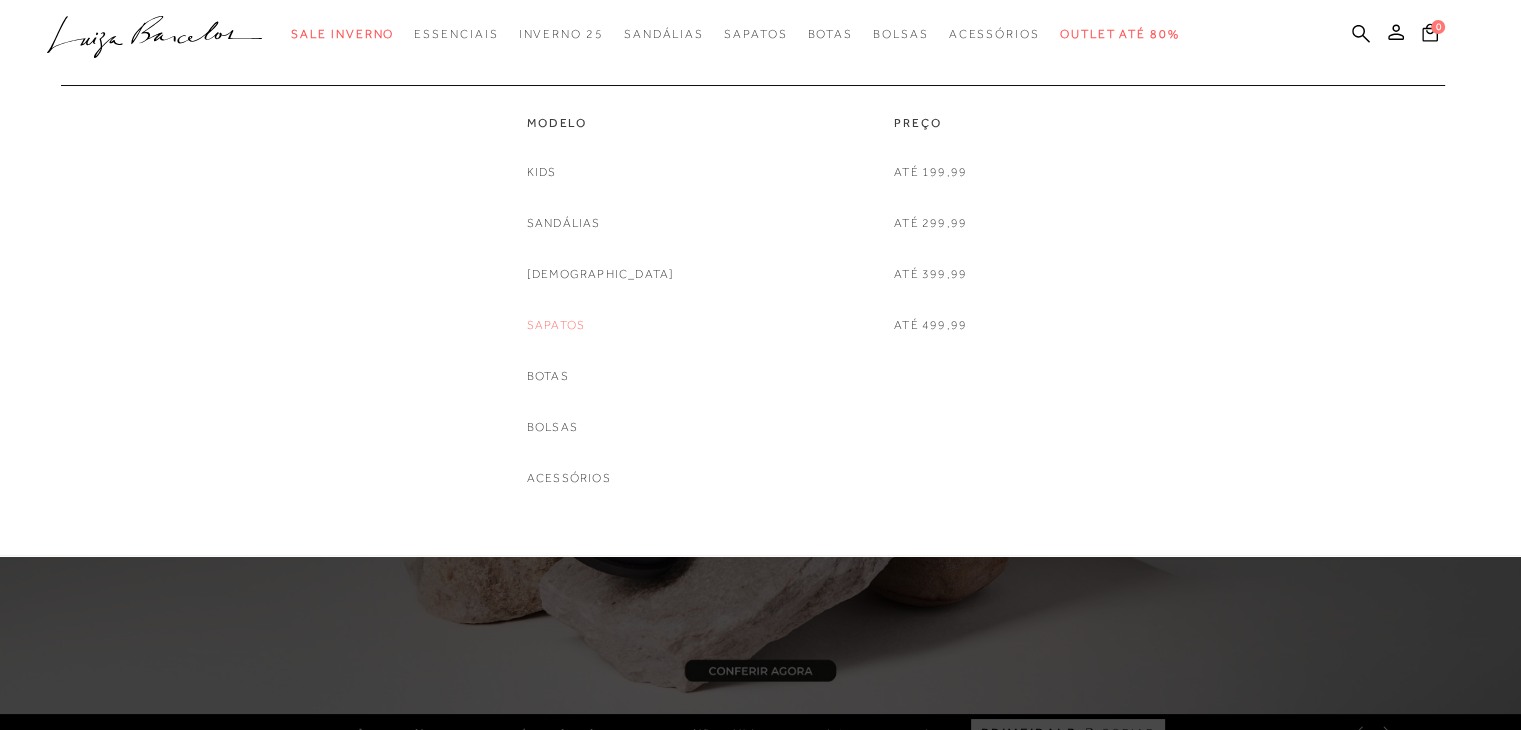 click on "Sapatos" at bounding box center [556, 325] 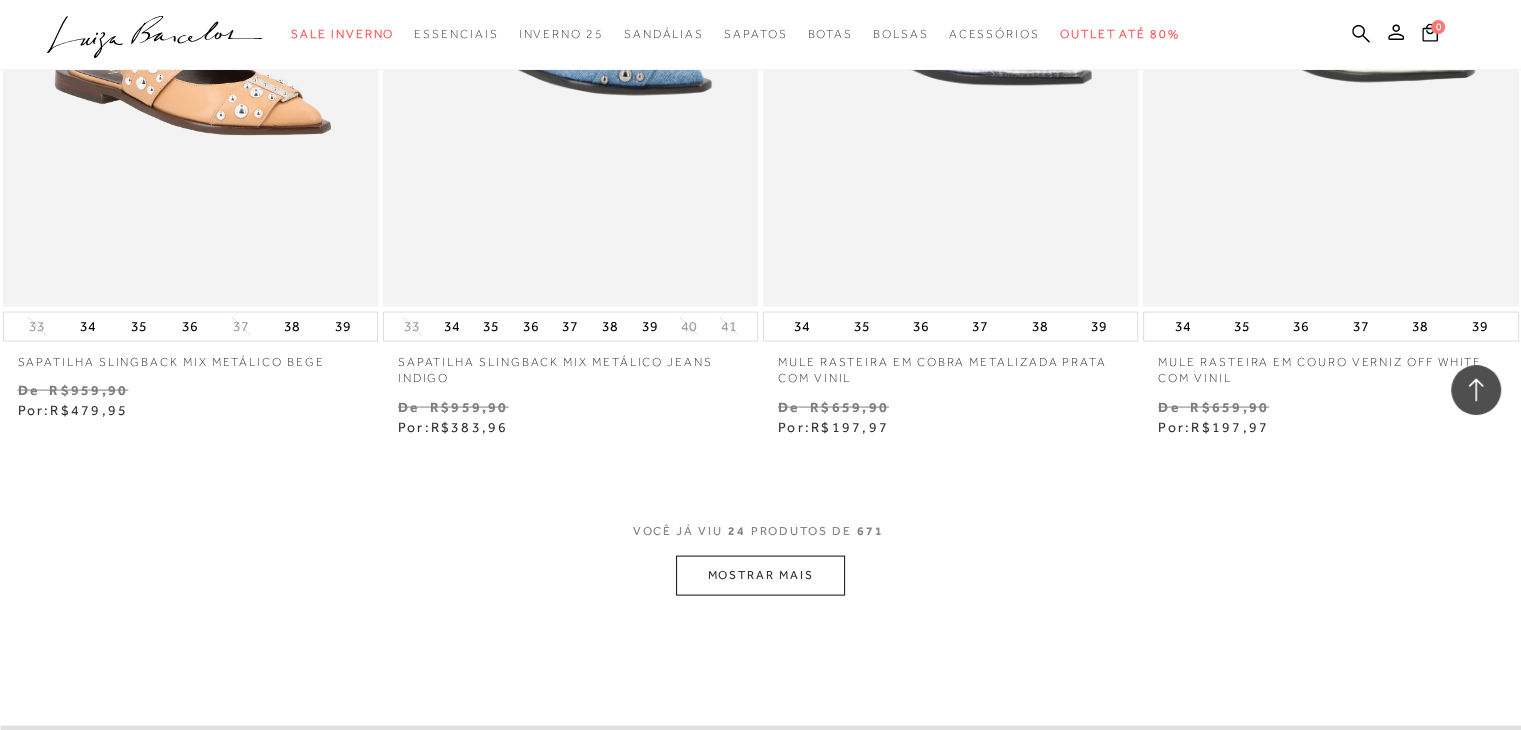 scroll, scrollTop: 4000, scrollLeft: 0, axis: vertical 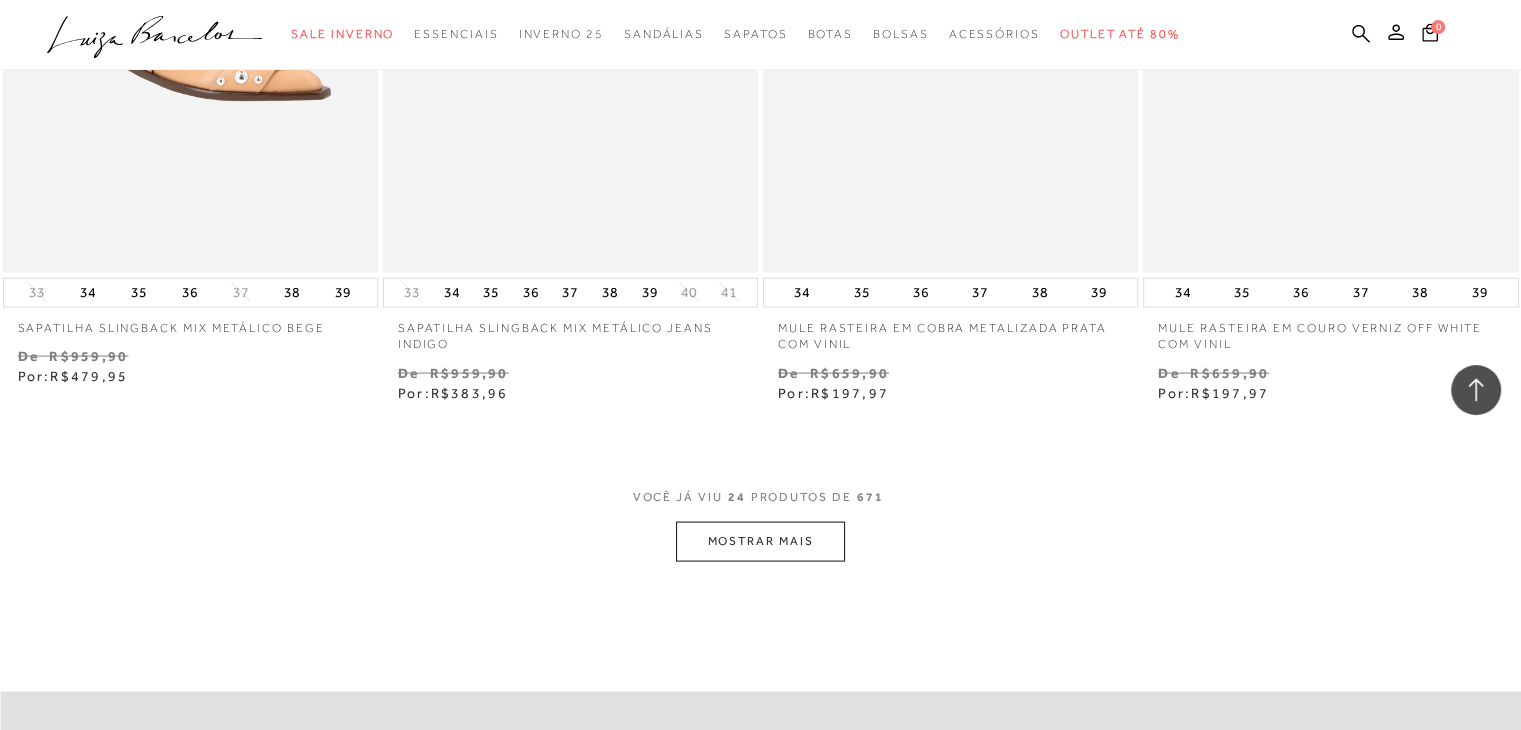 click on "MOSTRAR MAIS" at bounding box center [760, 541] 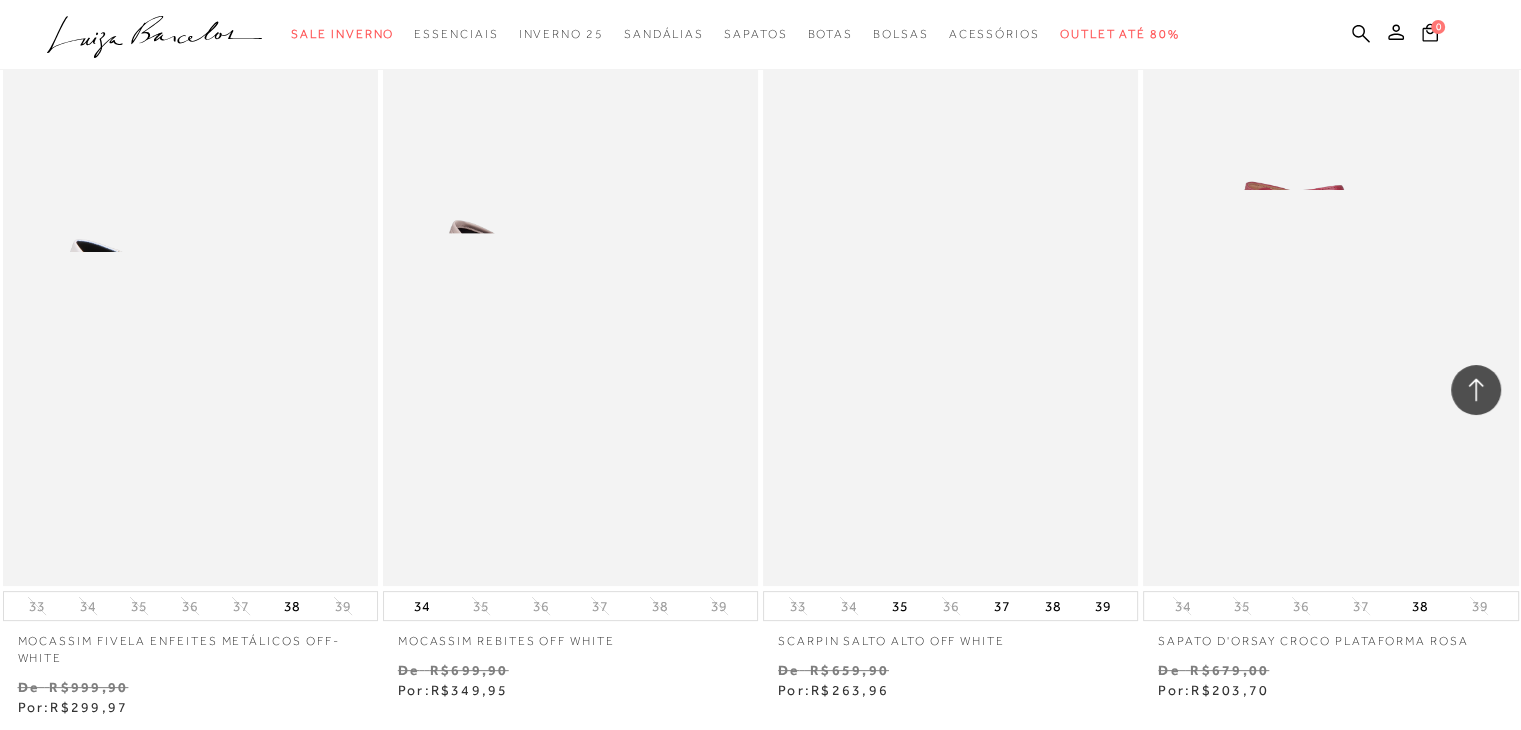 scroll, scrollTop: 8000, scrollLeft: 0, axis: vertical 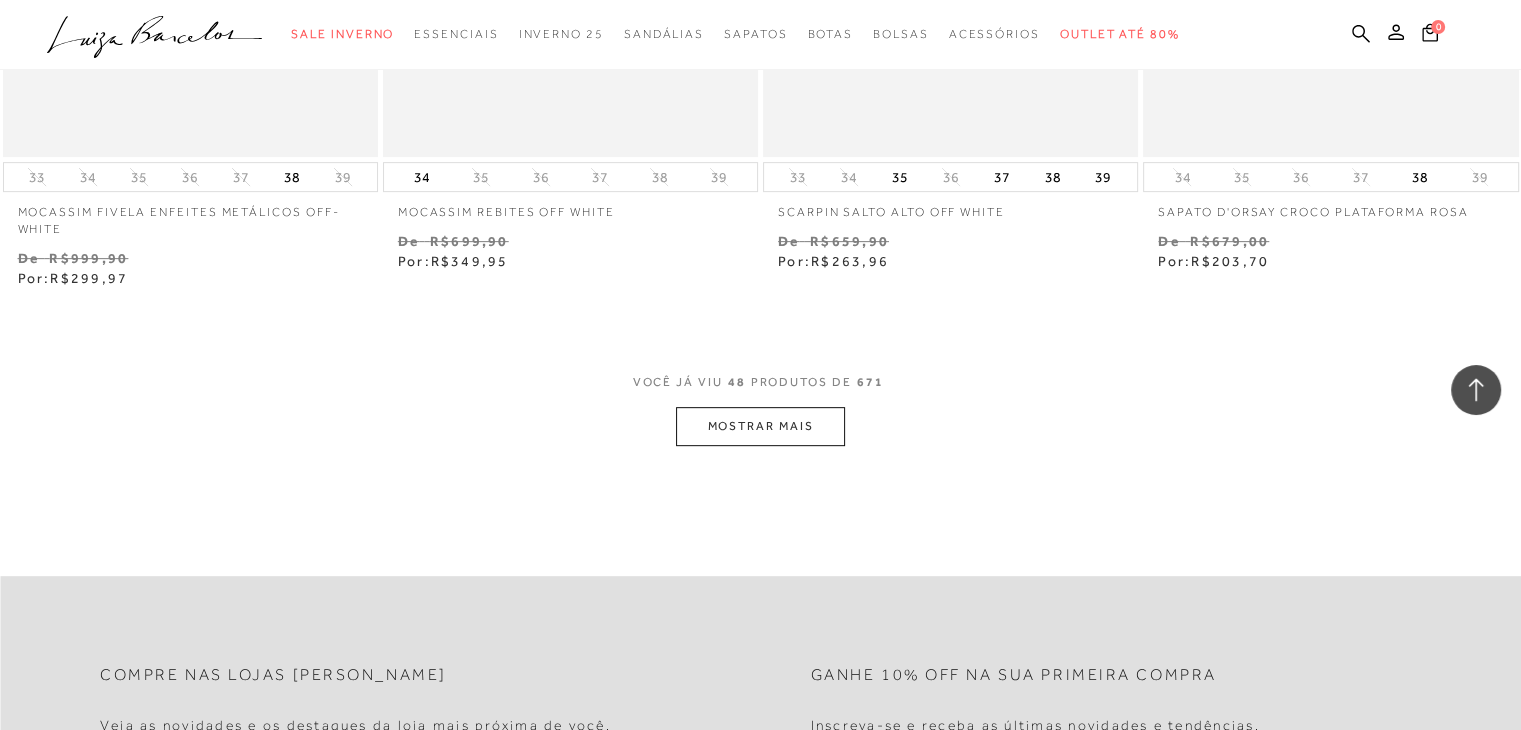 click on "MOSTRAR MAIS" at bounding box center (760, 426) 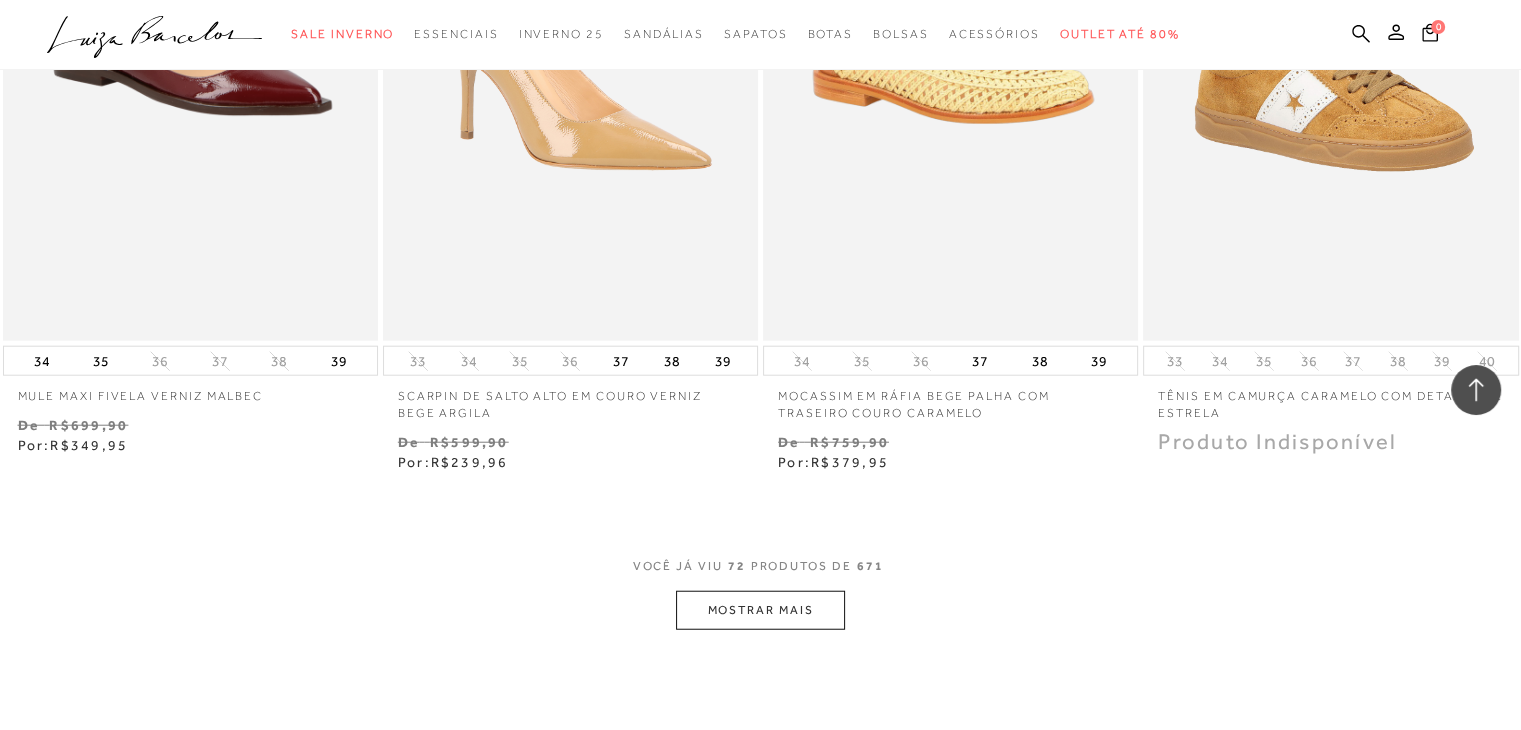 scroll, scrollTop: 12700, scrollLeft: 0, axis: vertical 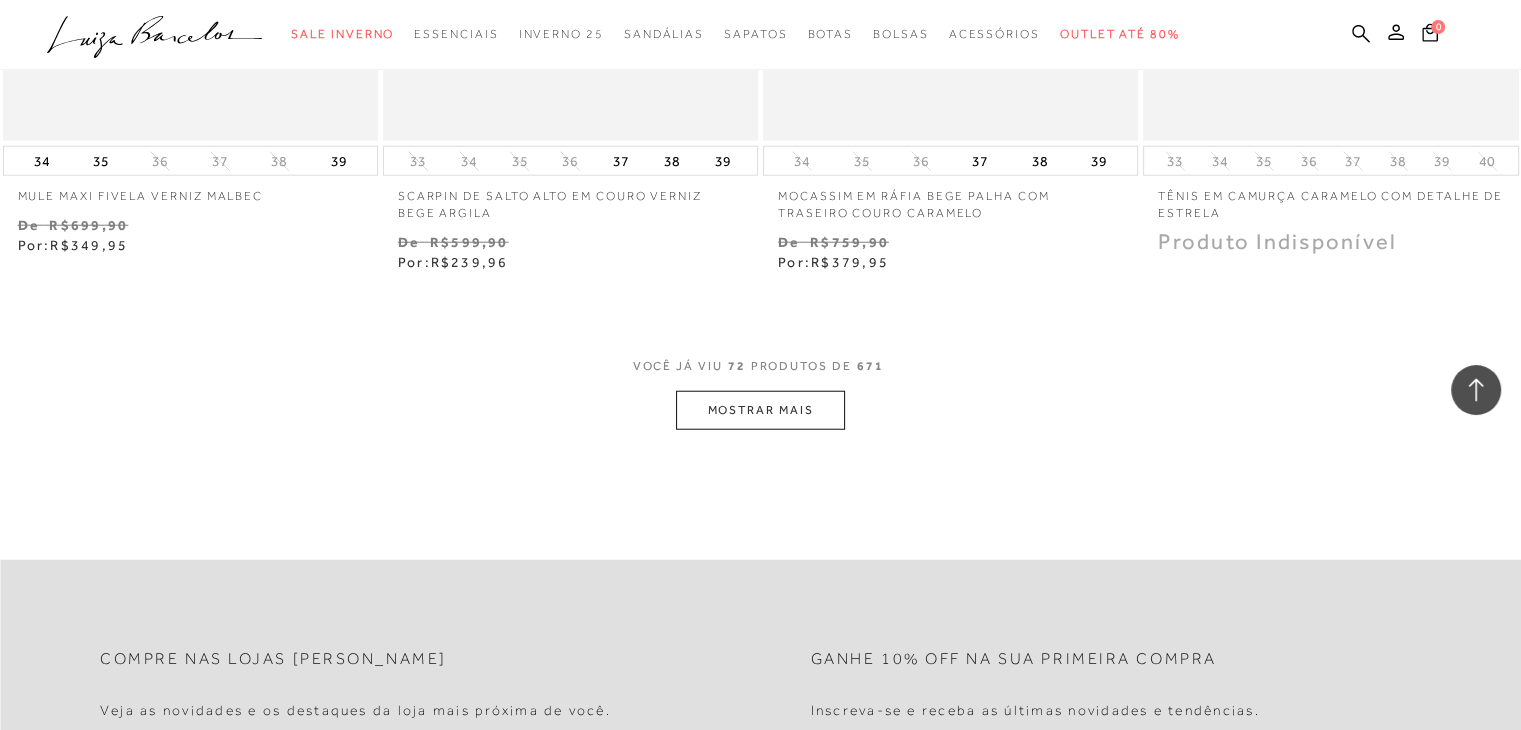 click on "MOSTRAR MAIS" at bounding box center [760, 410] 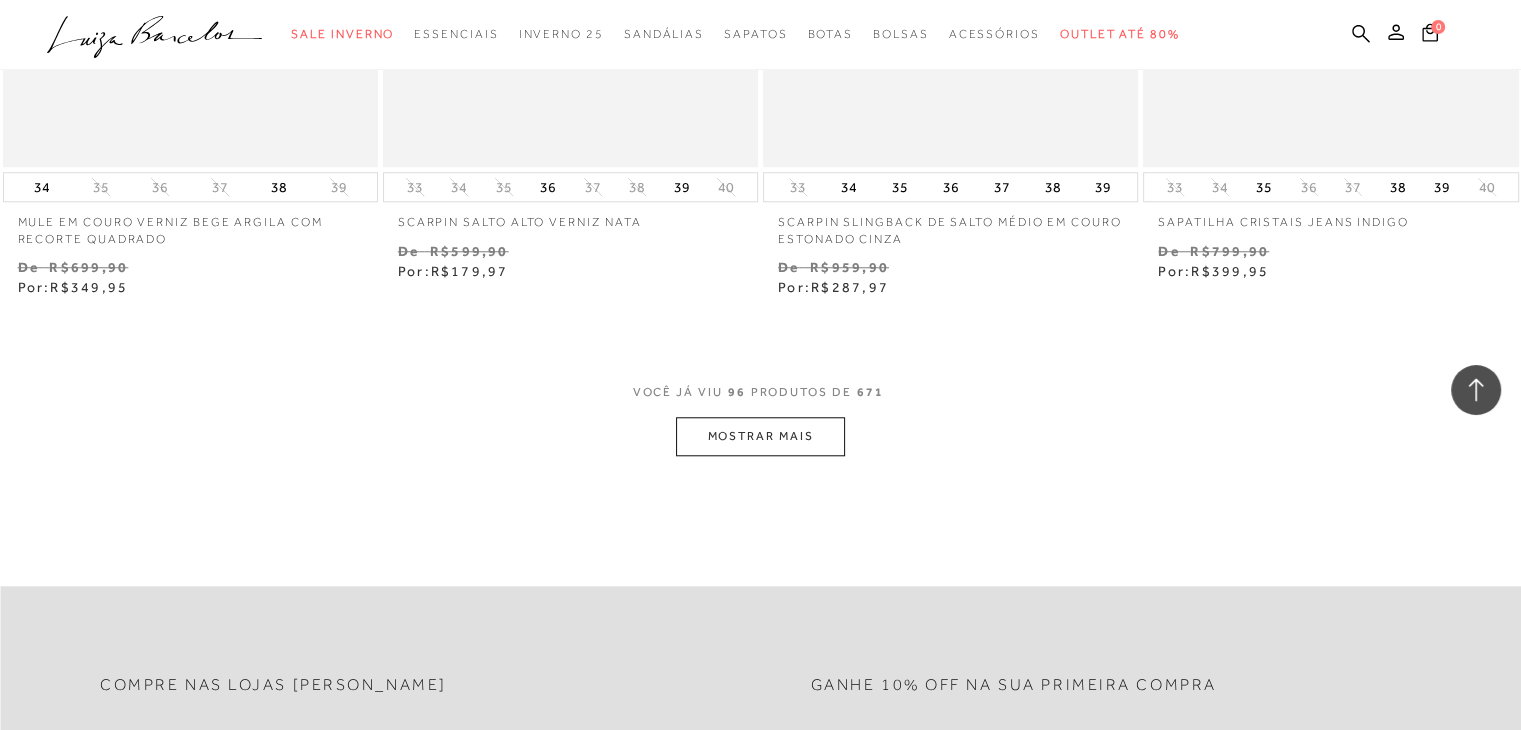 scroll, scrollTop: 17000, scrollLeft: 0, axis: vertical 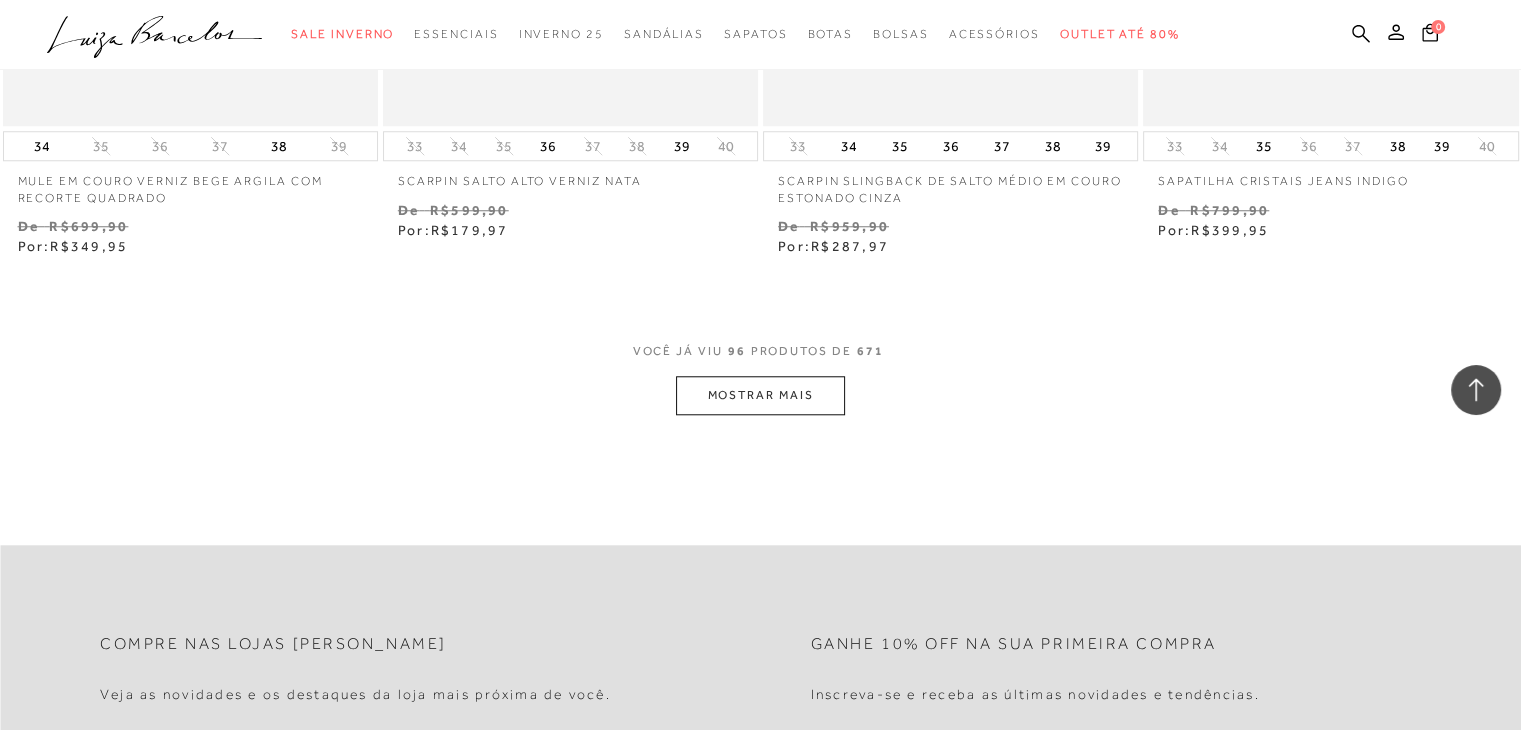 click on "MOSTRAR MAIS" at bounding box center [760, 395] 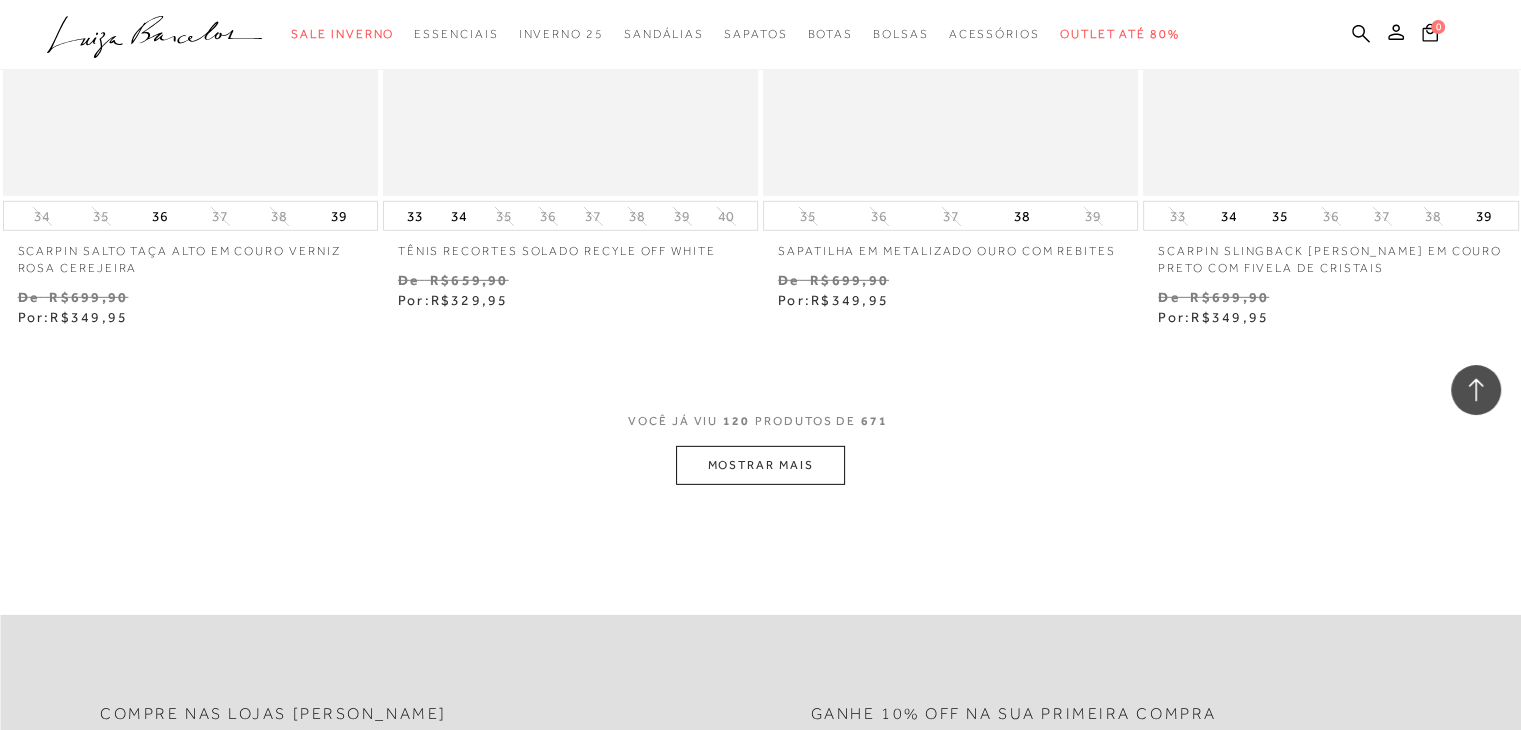 scroll, scrollTop: 21300, scrollLeft: 0, axis: vertical 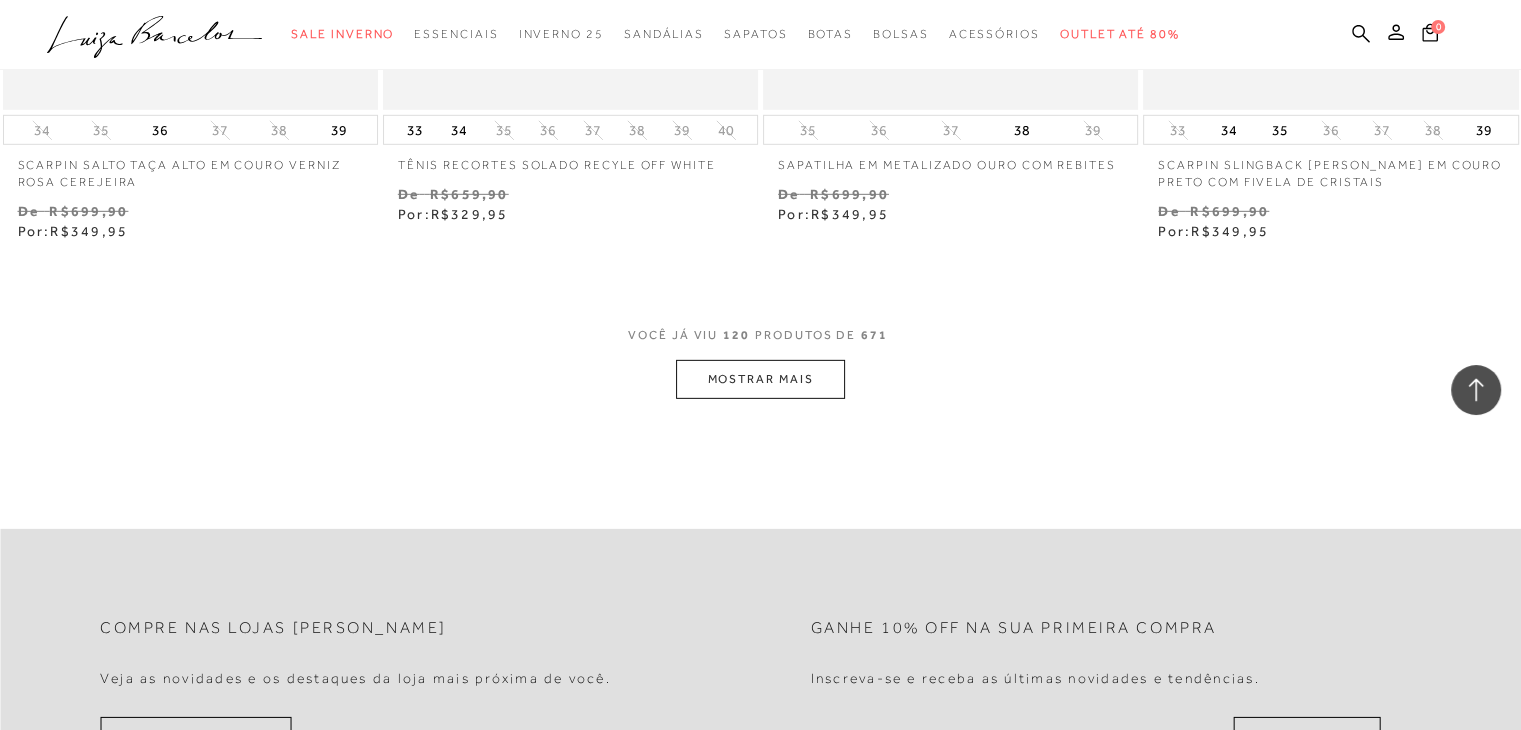 click on "MOSTRAR MAIS" at bounding box center (760, 379) 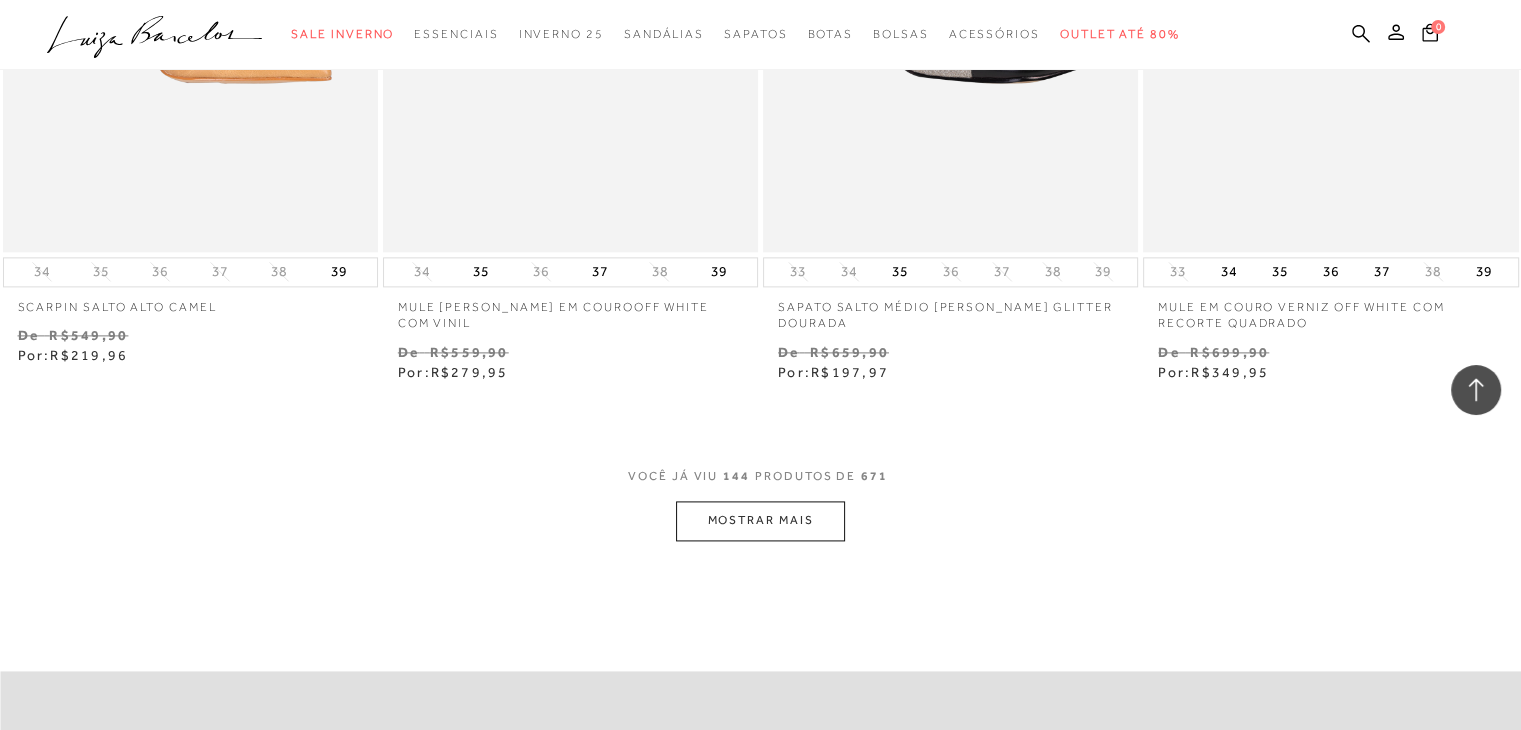scroll, scrollTop: 25500, scrollLeft: 0, axis: vertical 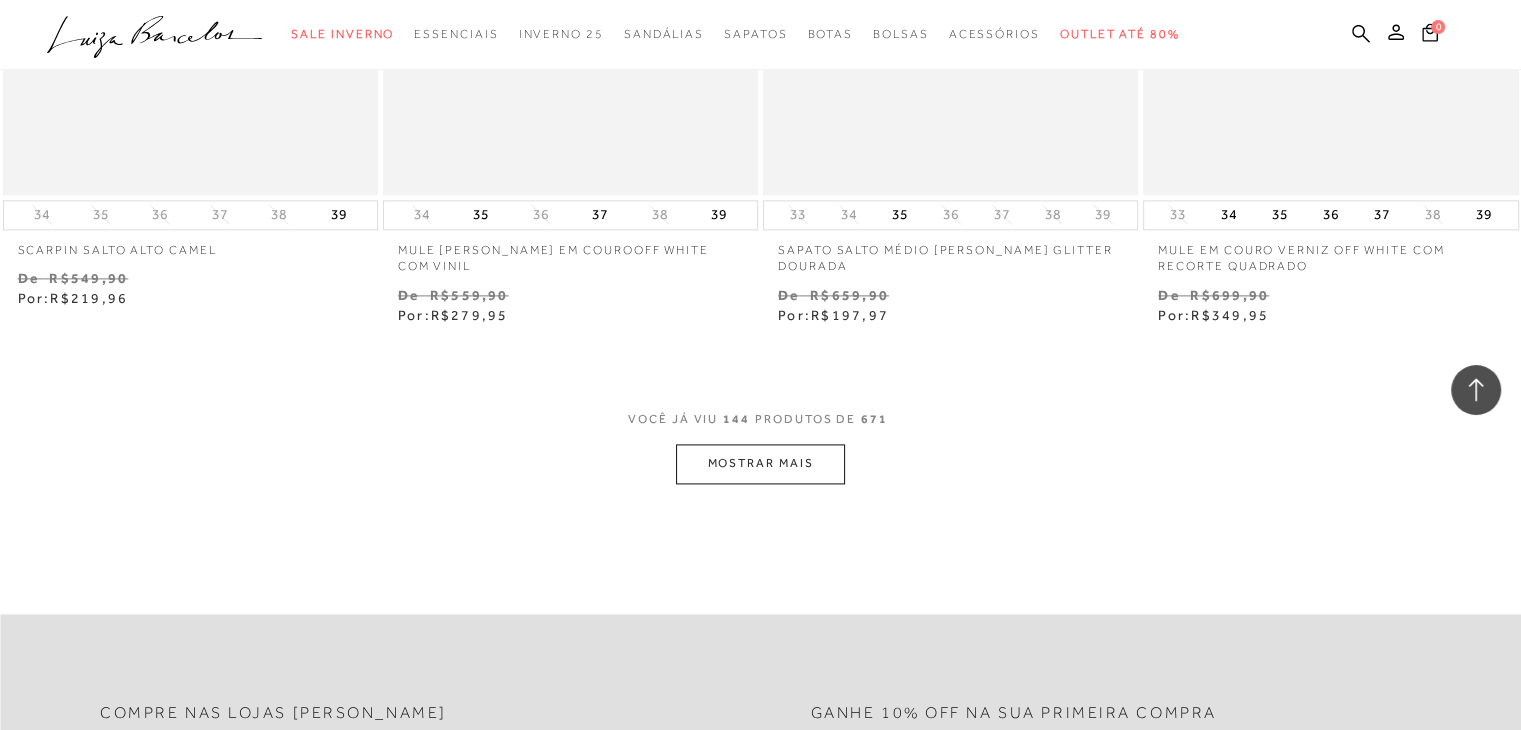 click on "MOSTRAR MAIS" at bounding box center [760, 463] 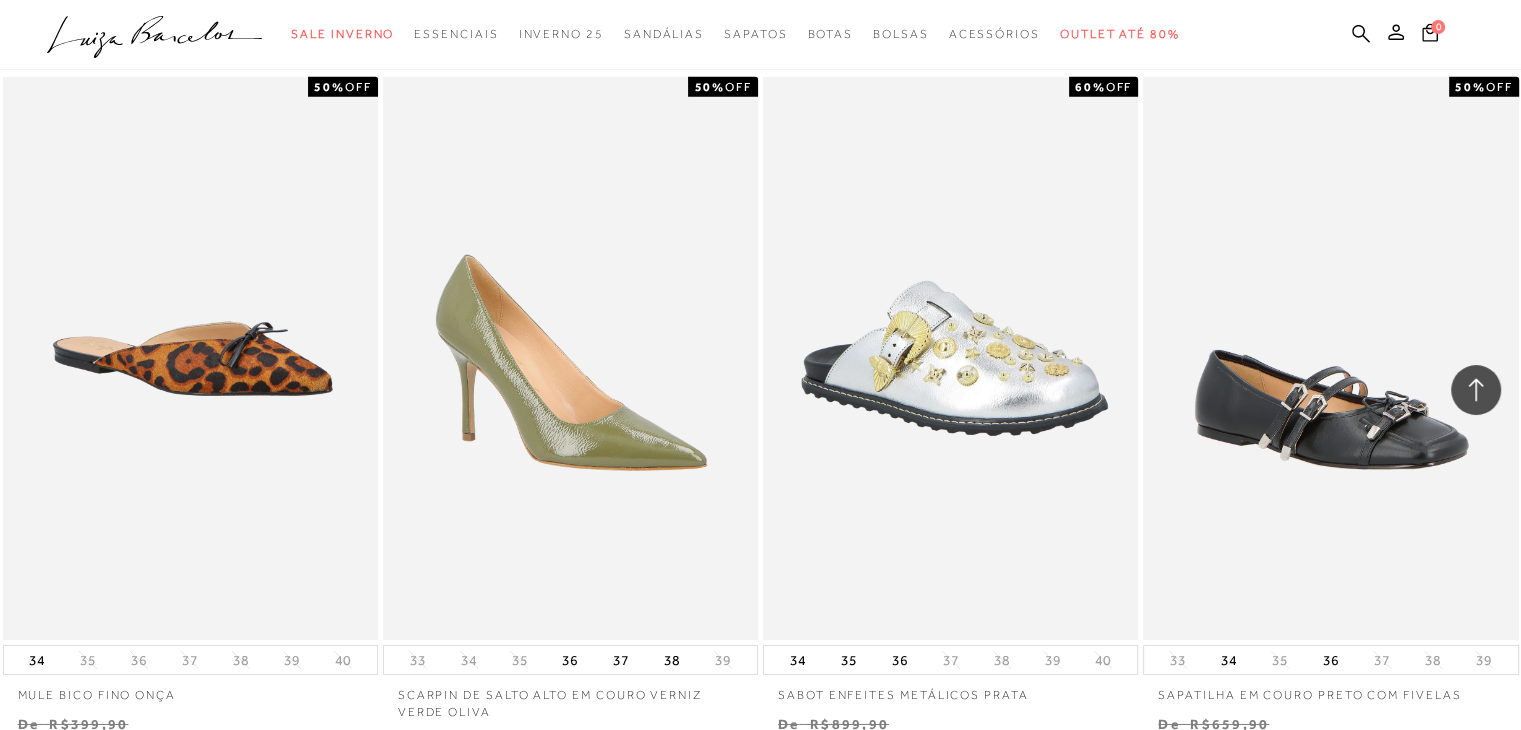 scroll, scrollTop: 29400, scrollLeft: 0, axis: vertical 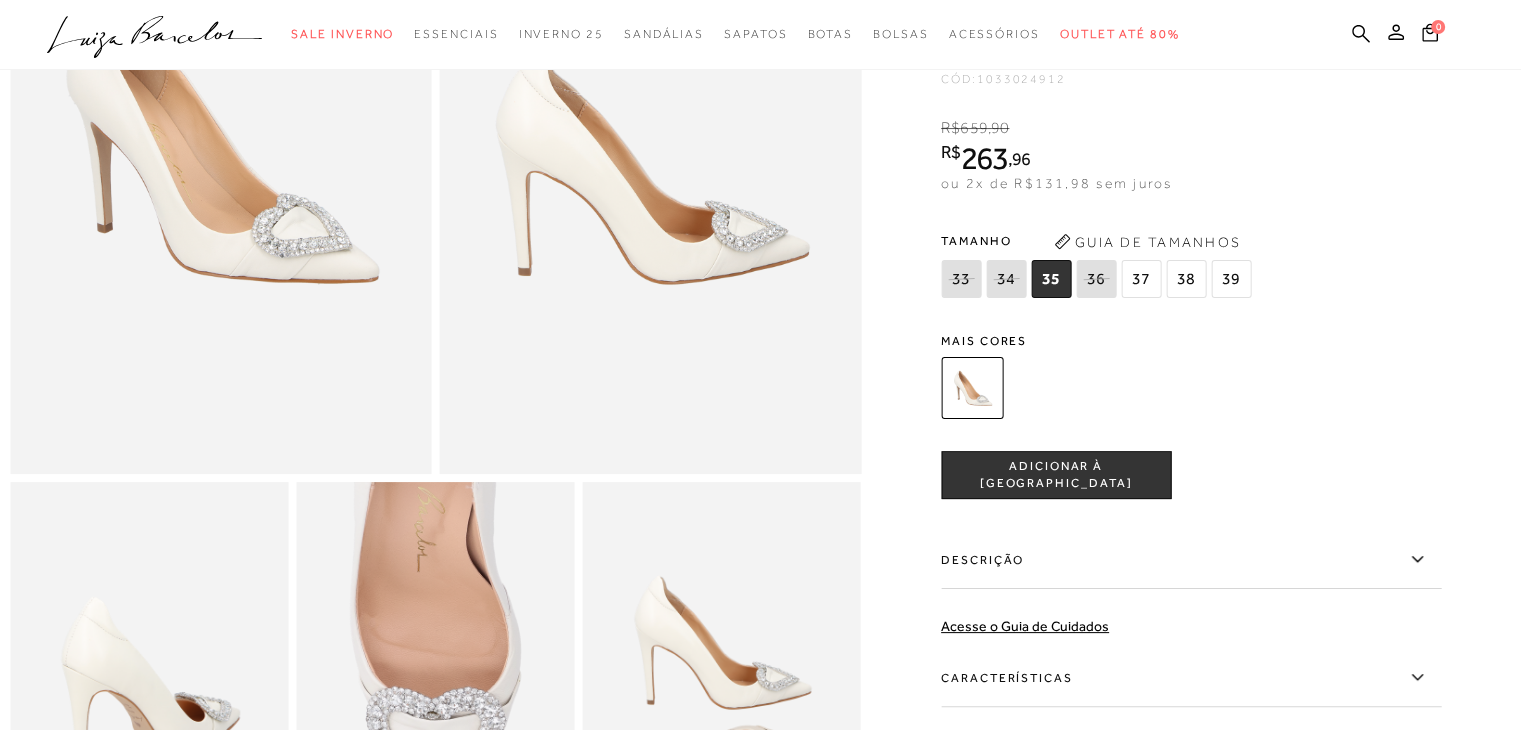 click on "ADICIONAR À SACOLA" at bounding box center [1056, 474] 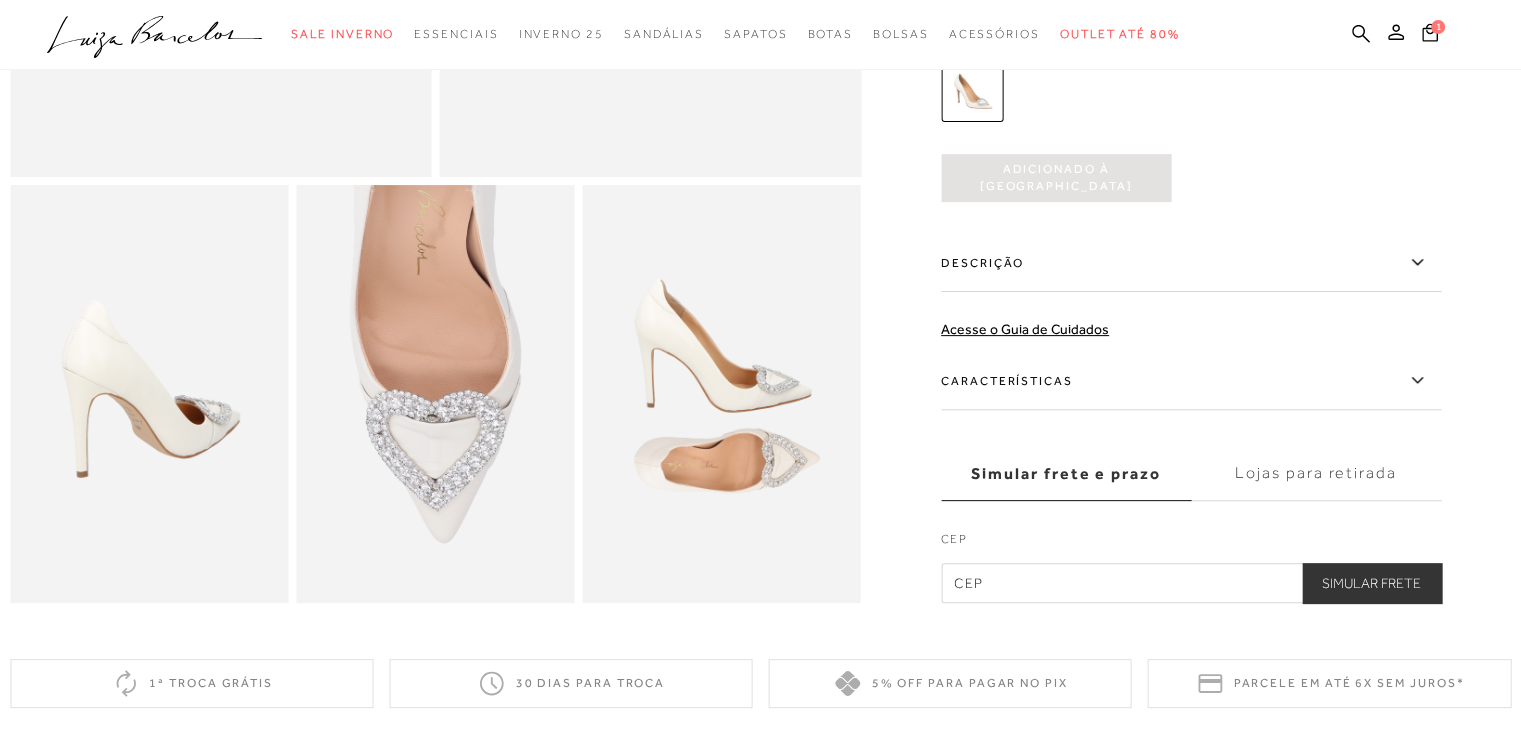 scroll, scrollTop: 600, scrollLeft: 0, axis: vertical 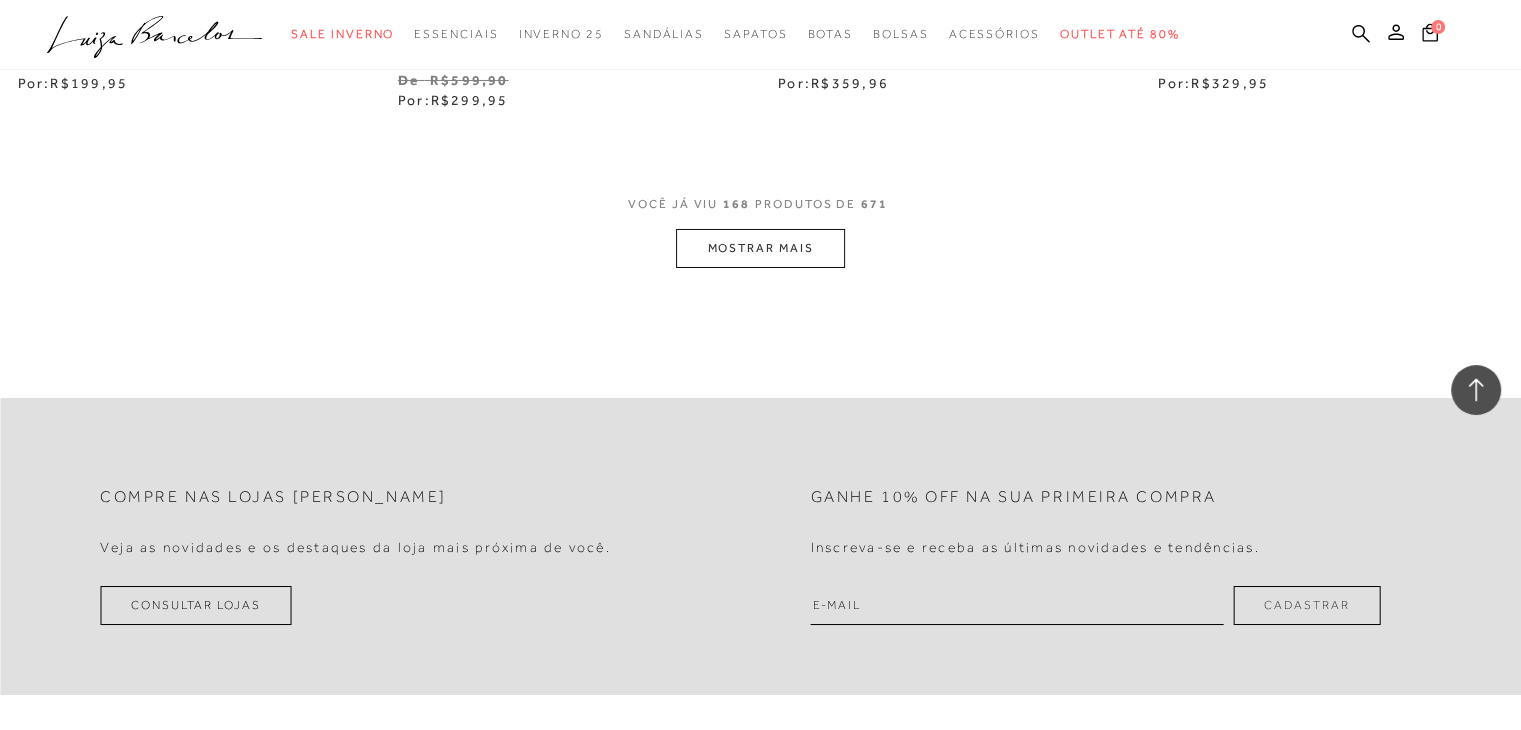 click on "MOSTRAR MAIS" at bounding box center [760, 248] 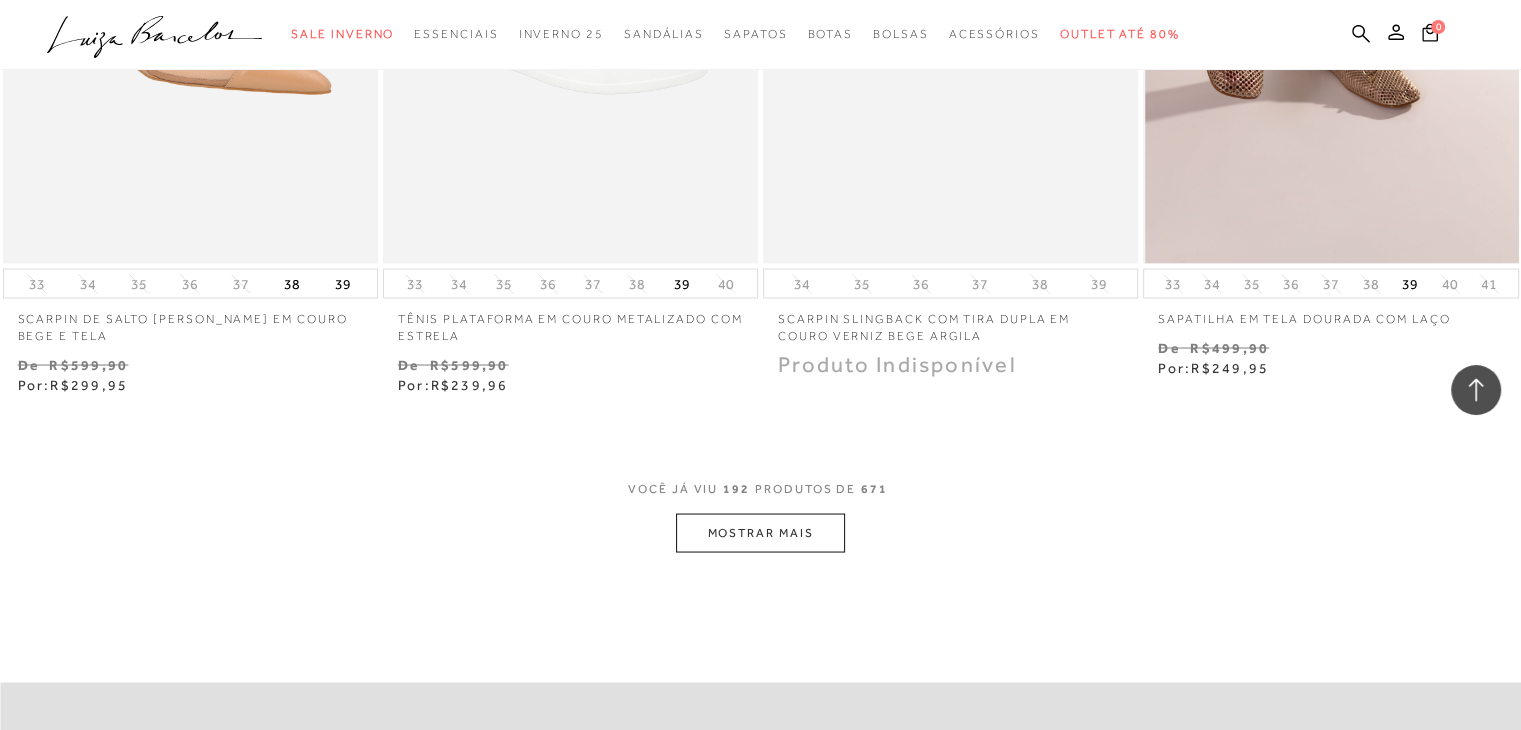 scroll, scrollTop: 34100, scrollLeft: 0, axis: vertical 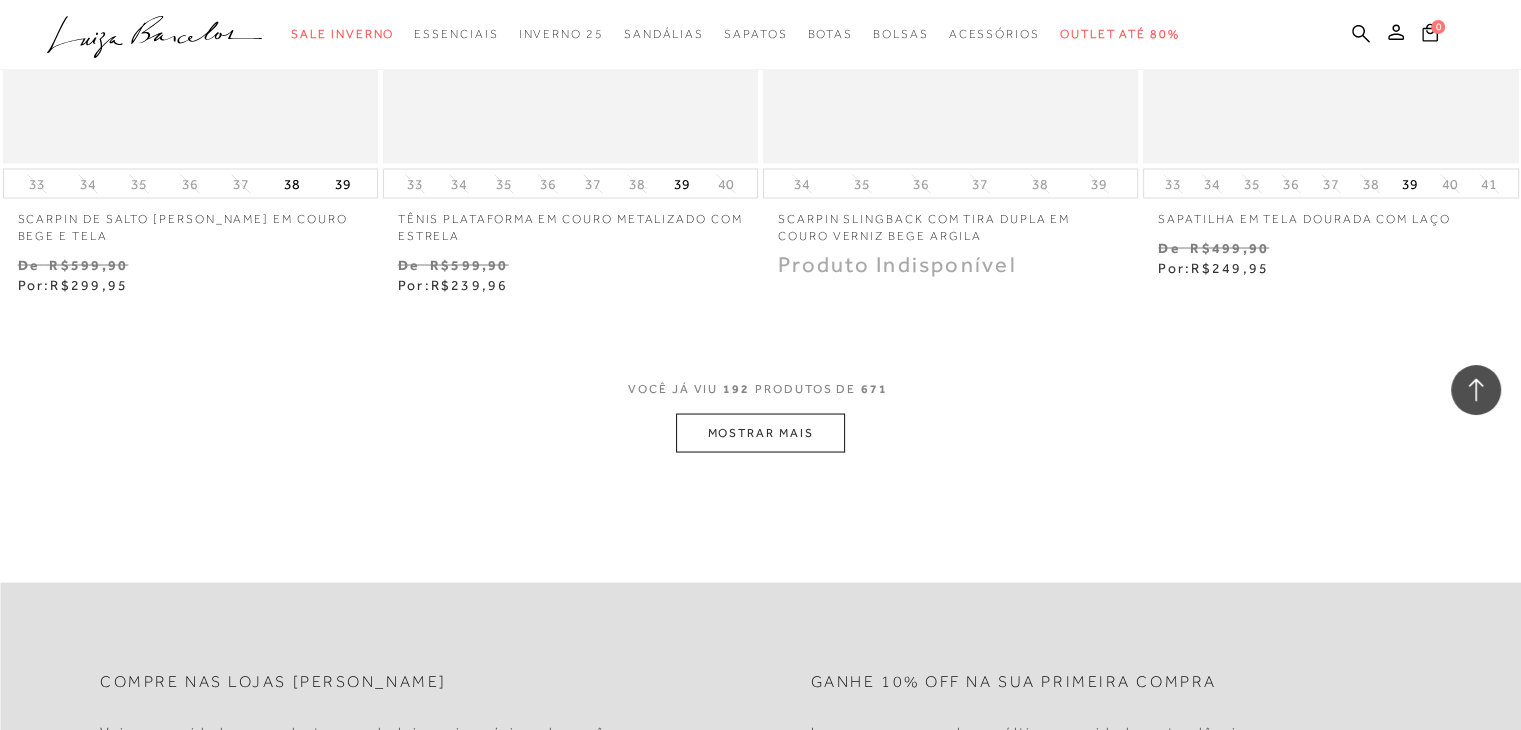 click on "MOSTRAR MAIS" at bounding box center [760, 432] 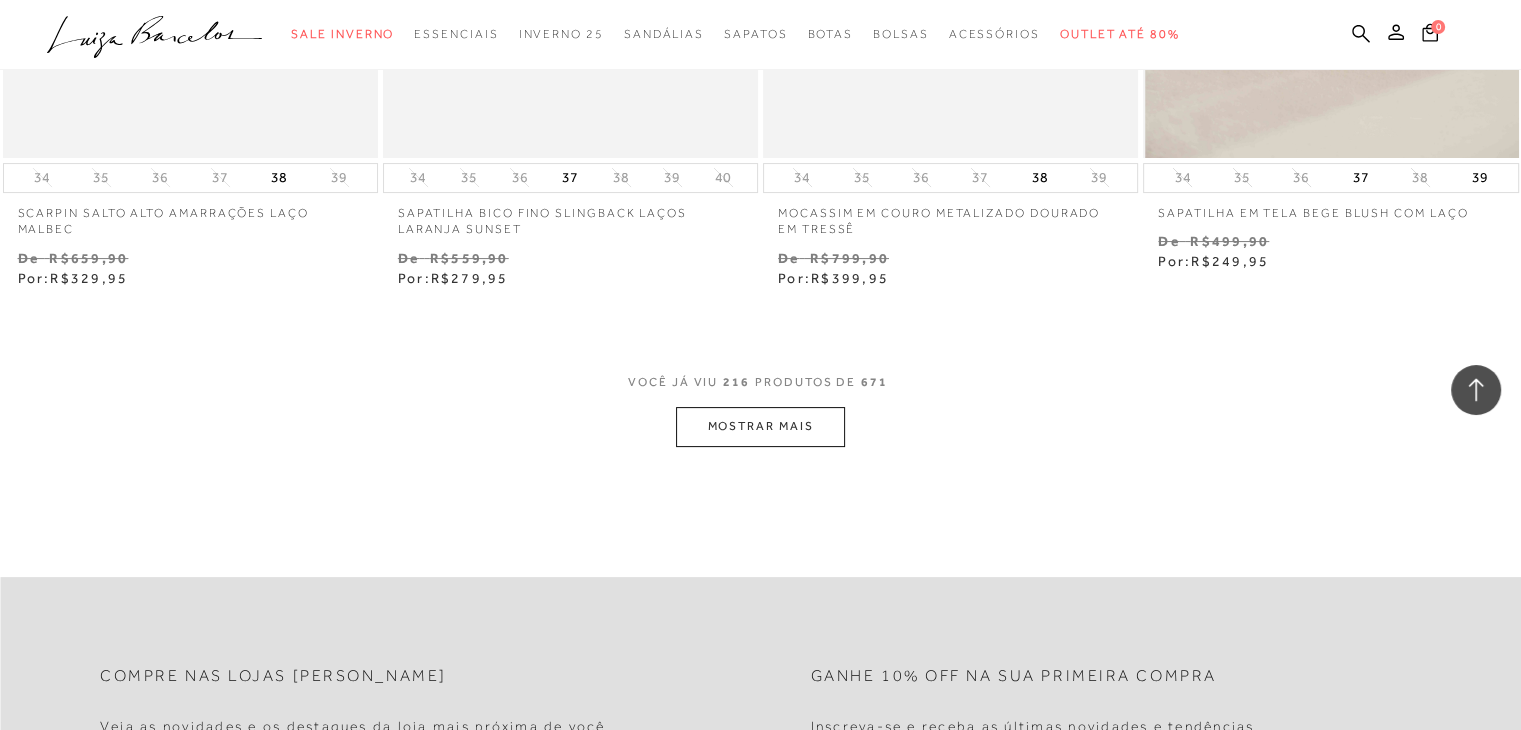 scroll, scrollTop: 38400, scrollLeft: 0, axis: vertical 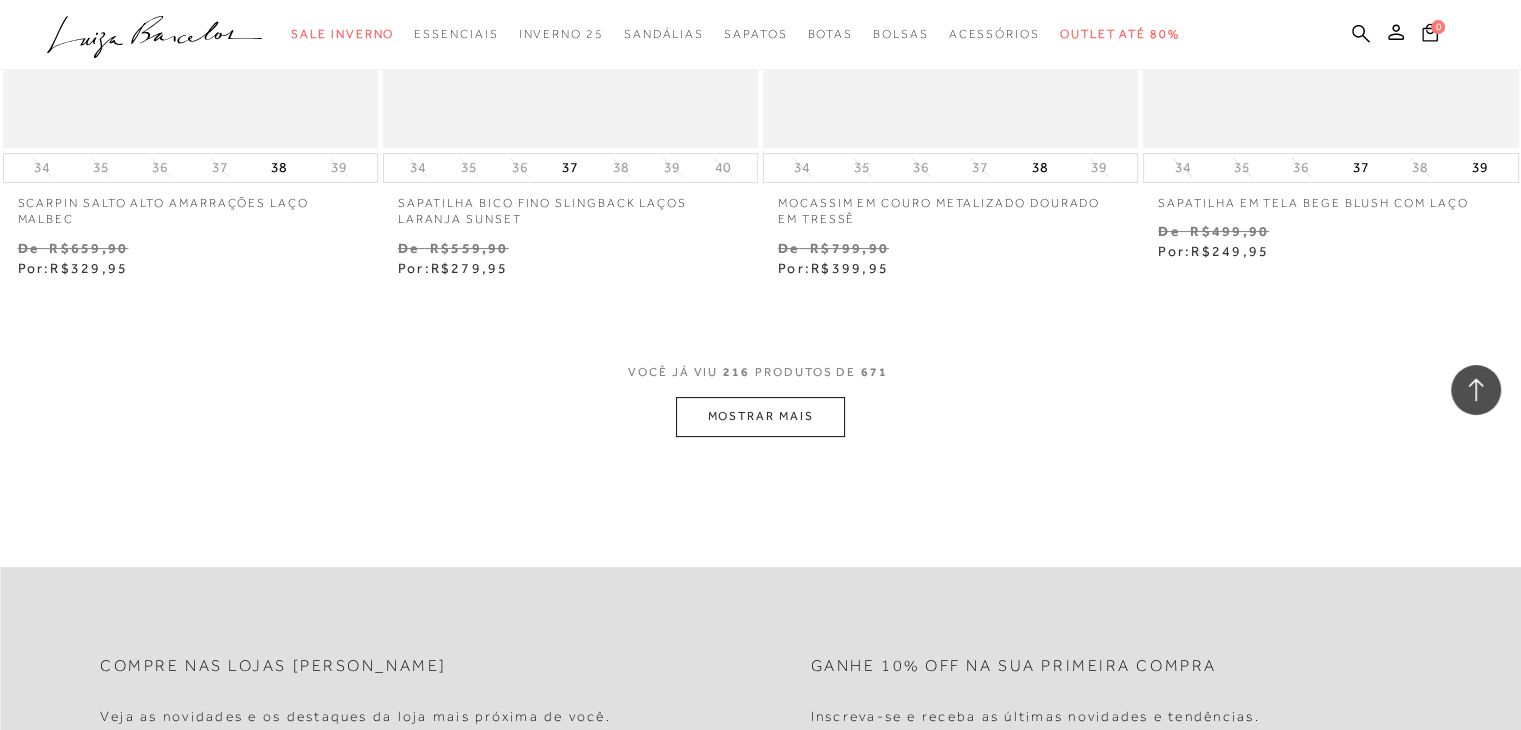 click on "MOSTRAR MAIS" at bounding box center [760, 416] 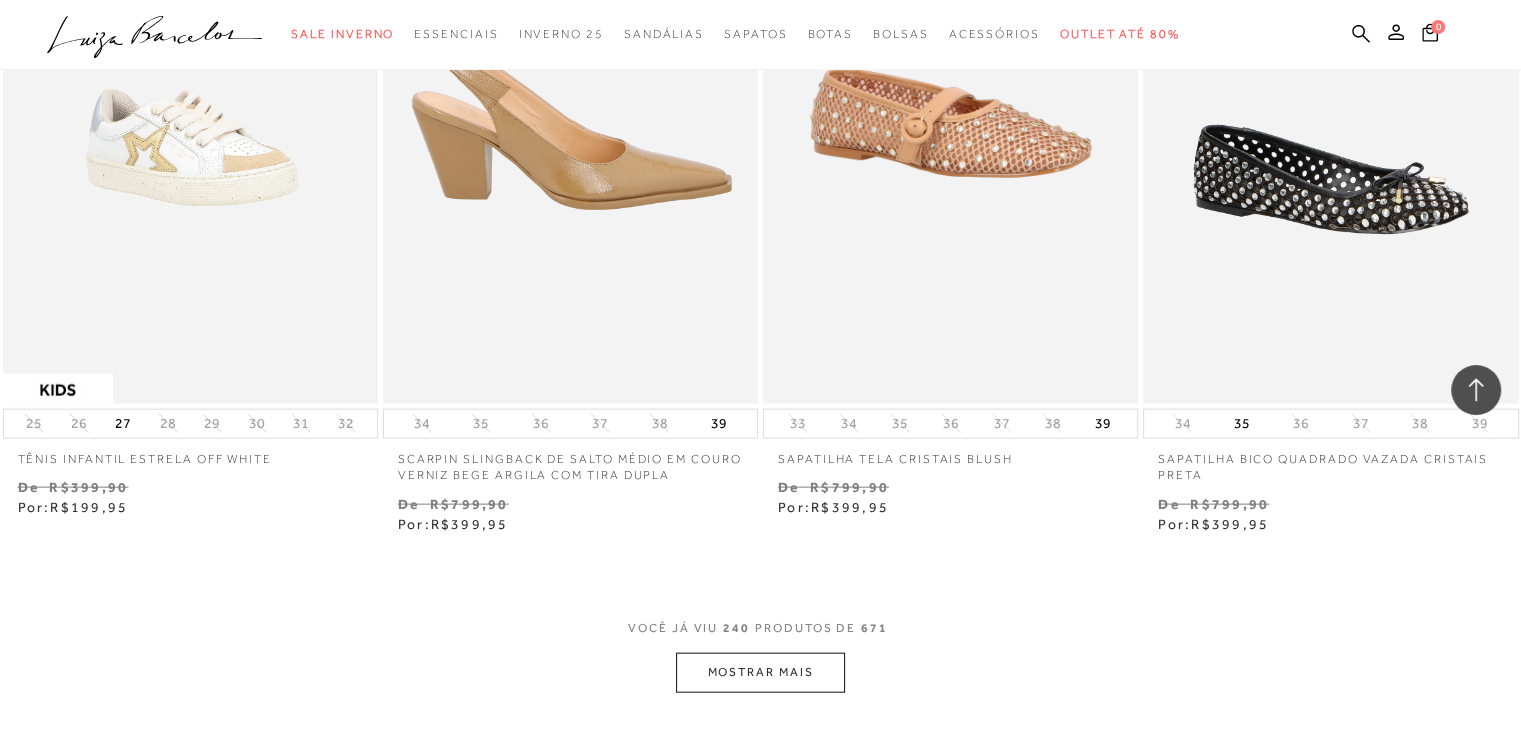 scroll, scrollTop: 42500, scrollLeft: 0, axis: vertical 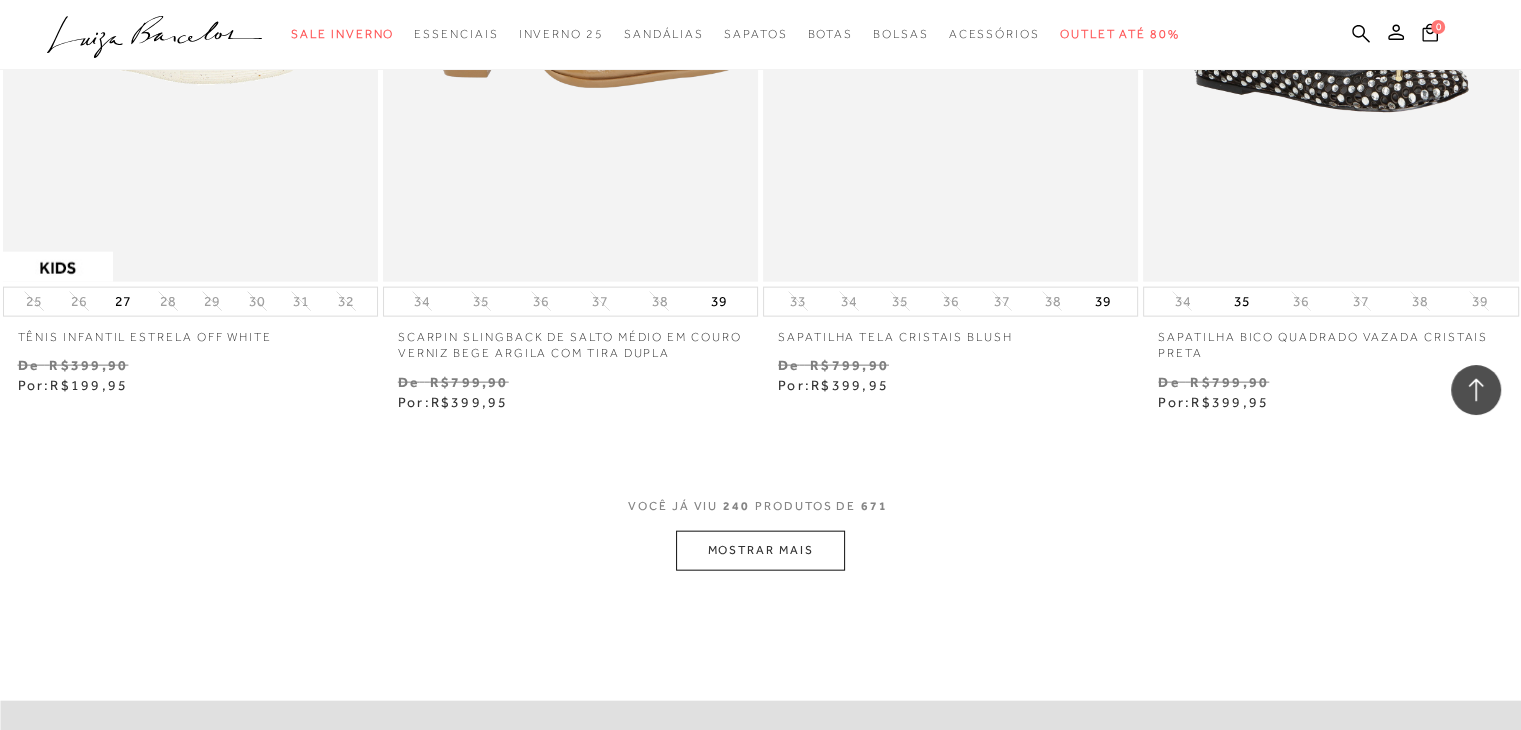 click on "MOSTRAR MAIS" at bounding box center (760, 550) 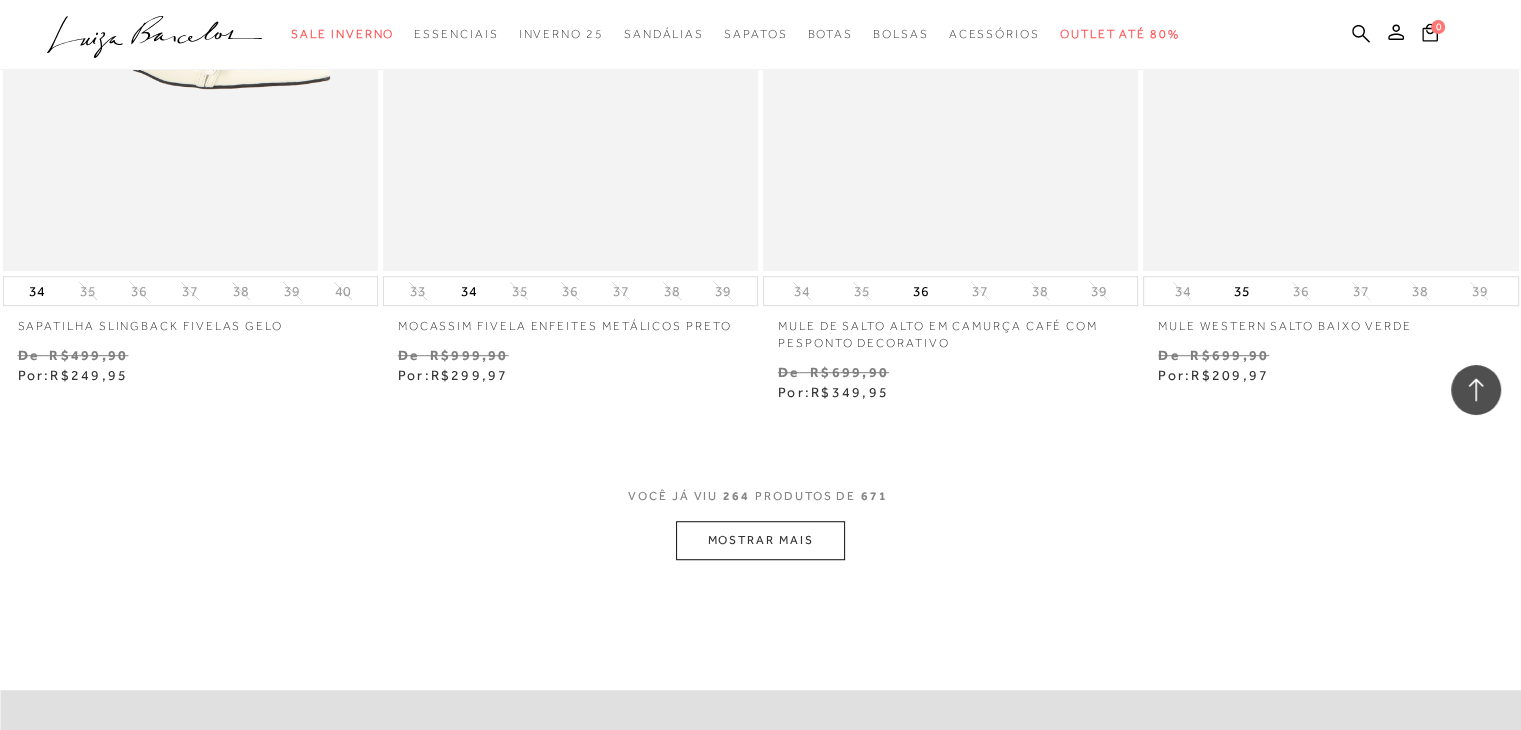 scroll, scrollTop: 46900, scrollLeft: 0, axis: vertical 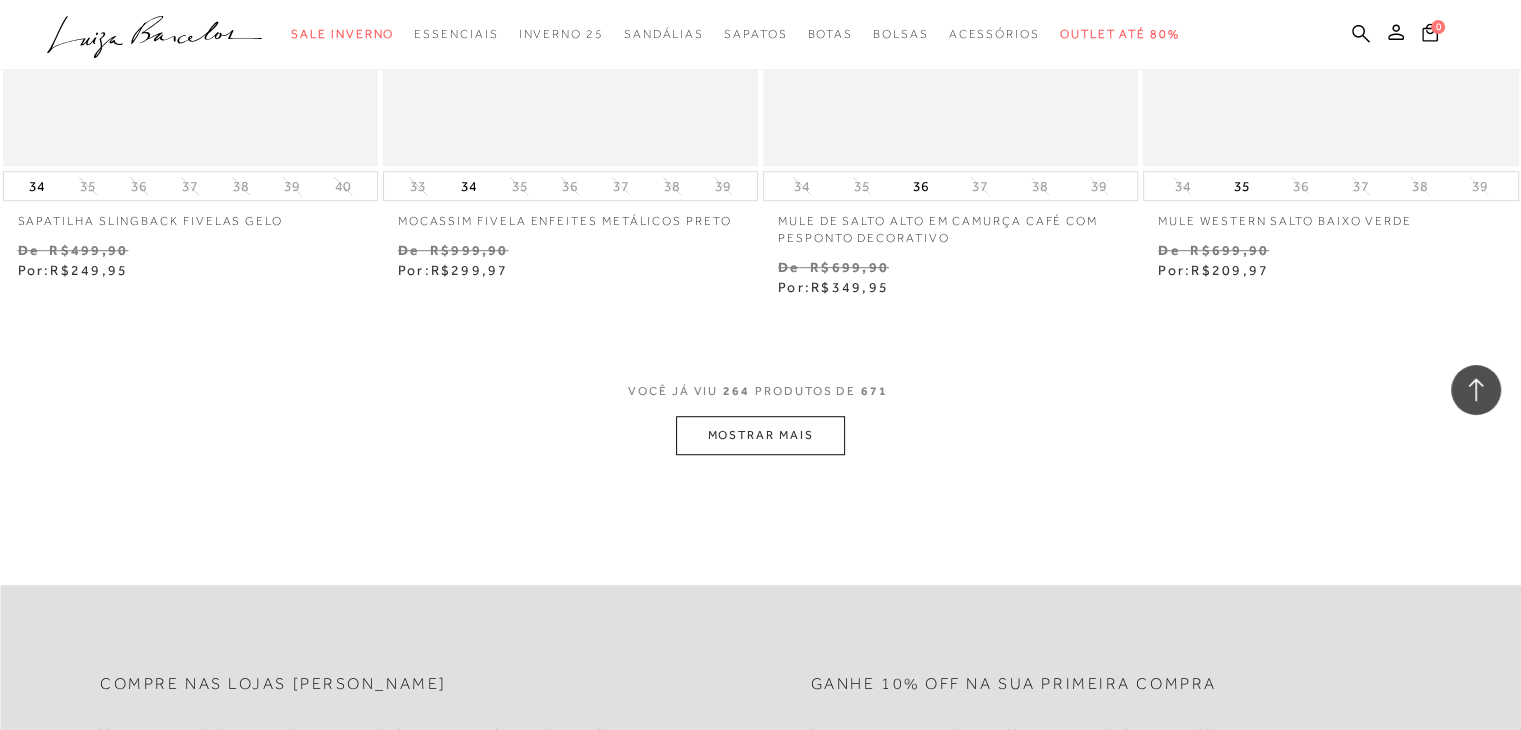 click on "MOSTRAR MAIS" at bounding box center (760, 435) 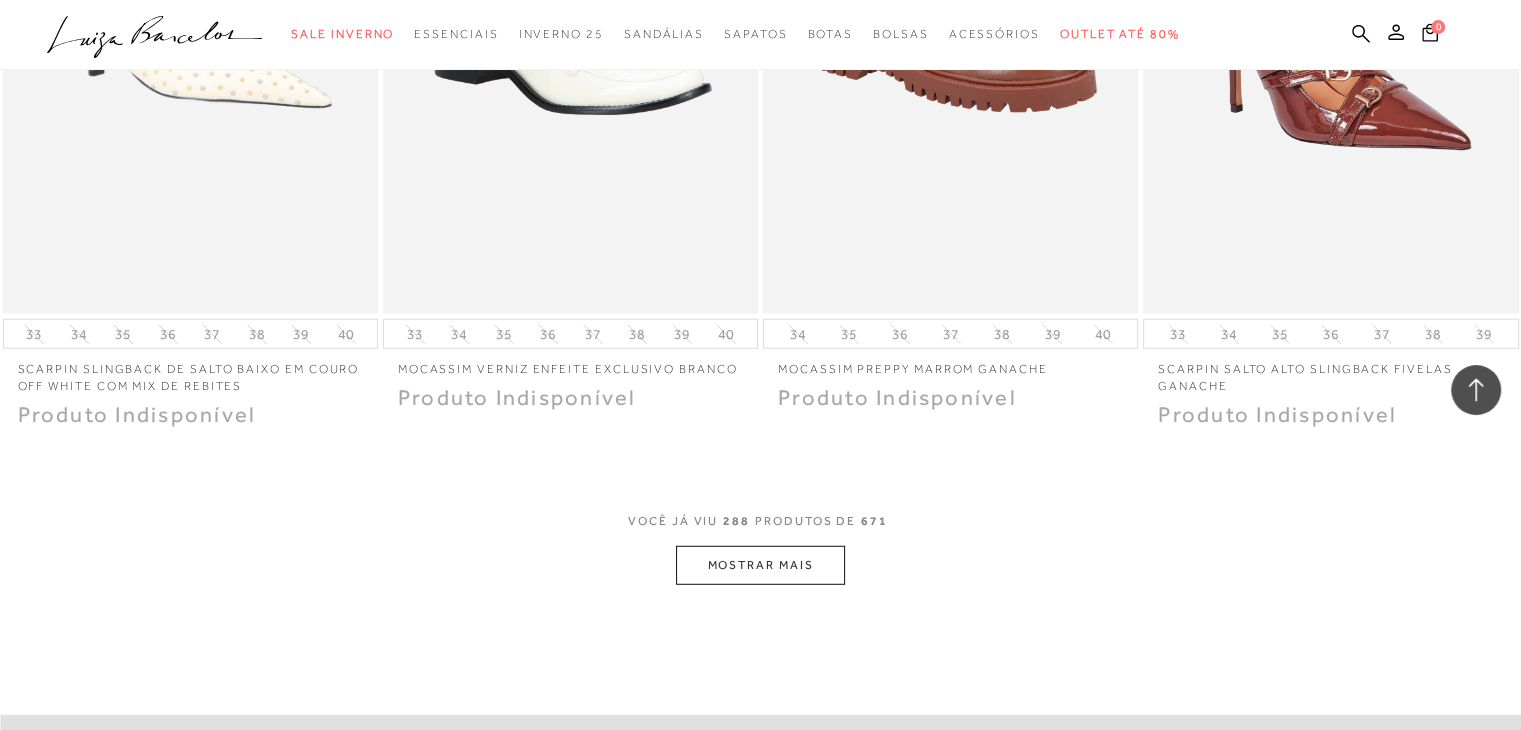 scroll, scrollTop: 51100, scrollLeft: 0, axis: vertical 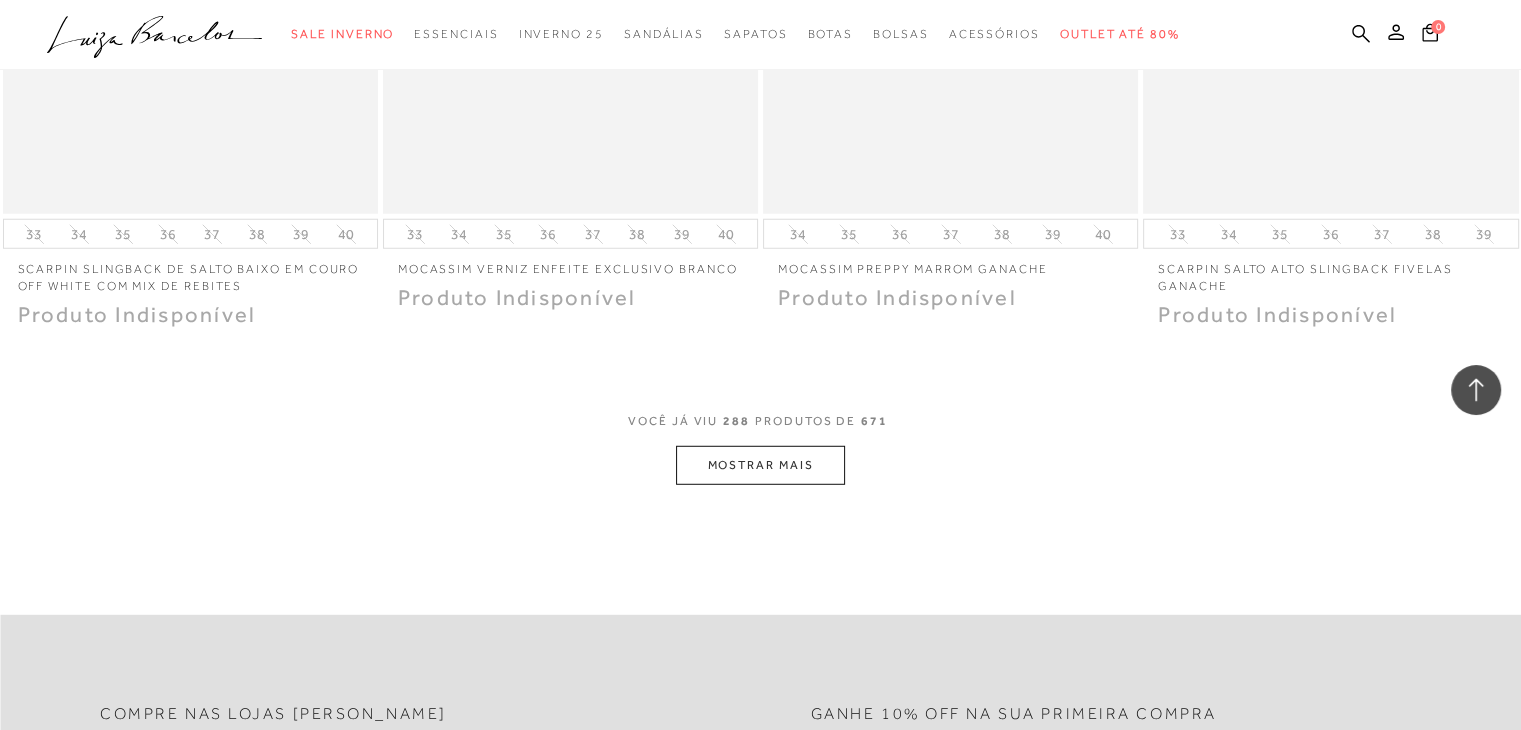 click on "MOSTRAR MAIS" at bounding box center (760, 465) 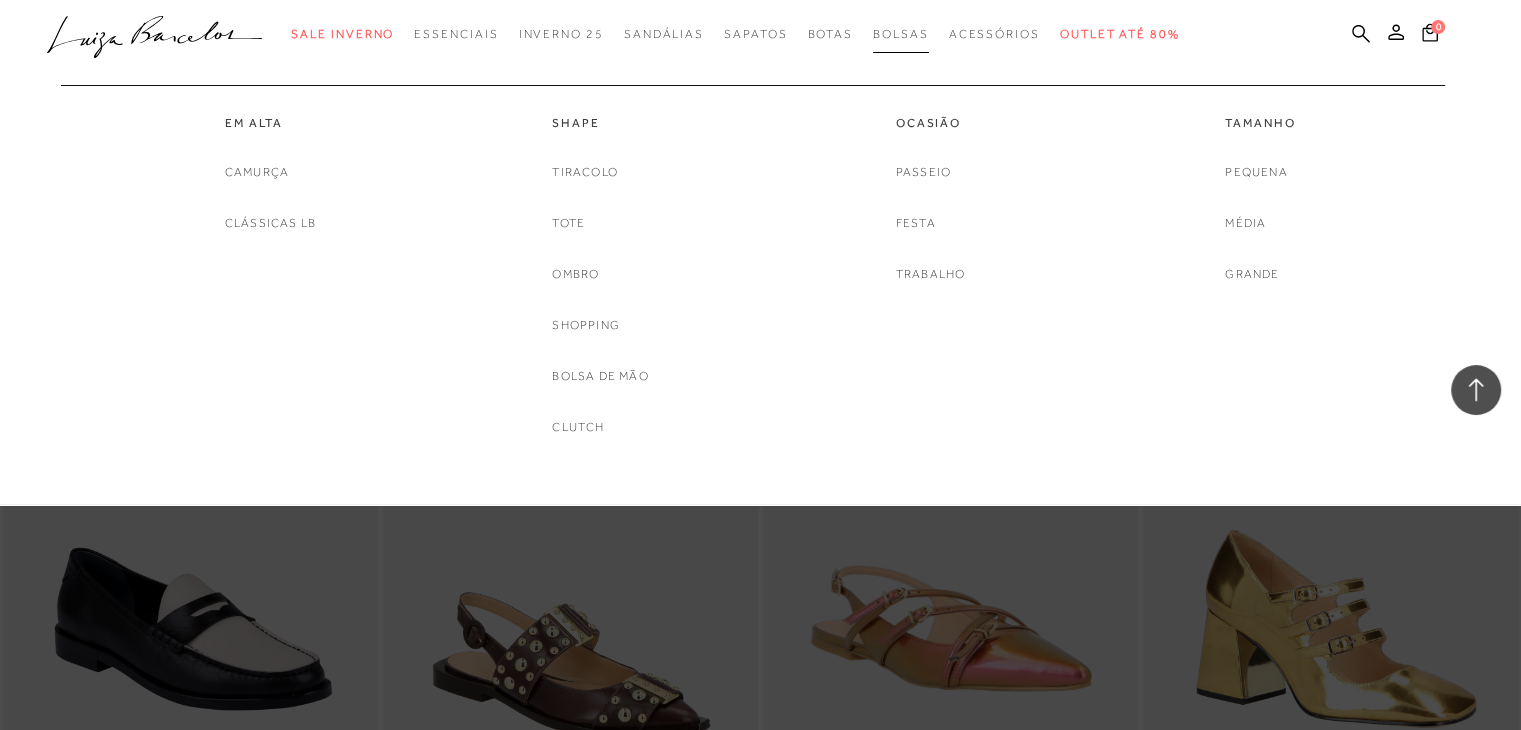 click on "Bolsas" at bounding box center [901, 34] 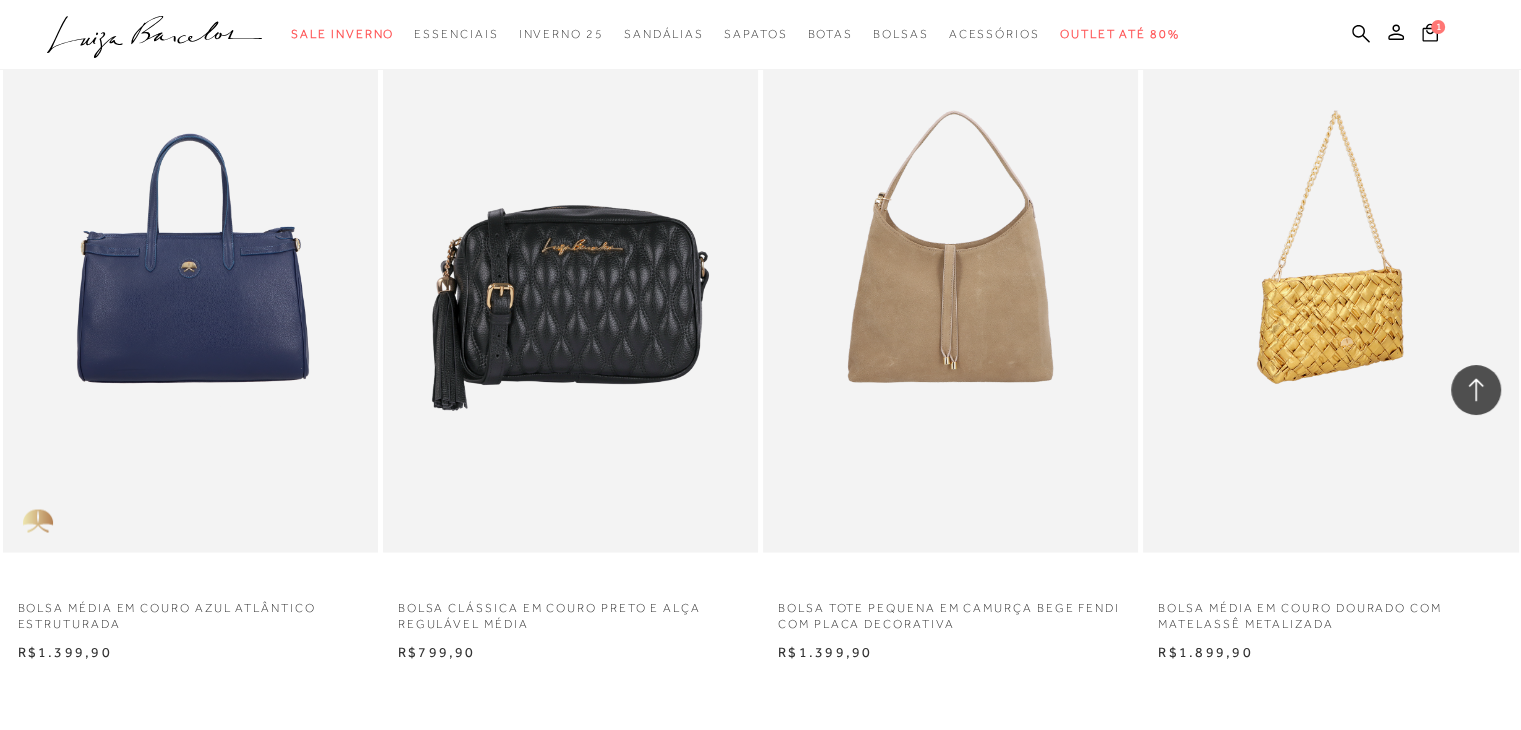 scroll, scrollTop: 3800, scrollLeft: 0, axis: vertical 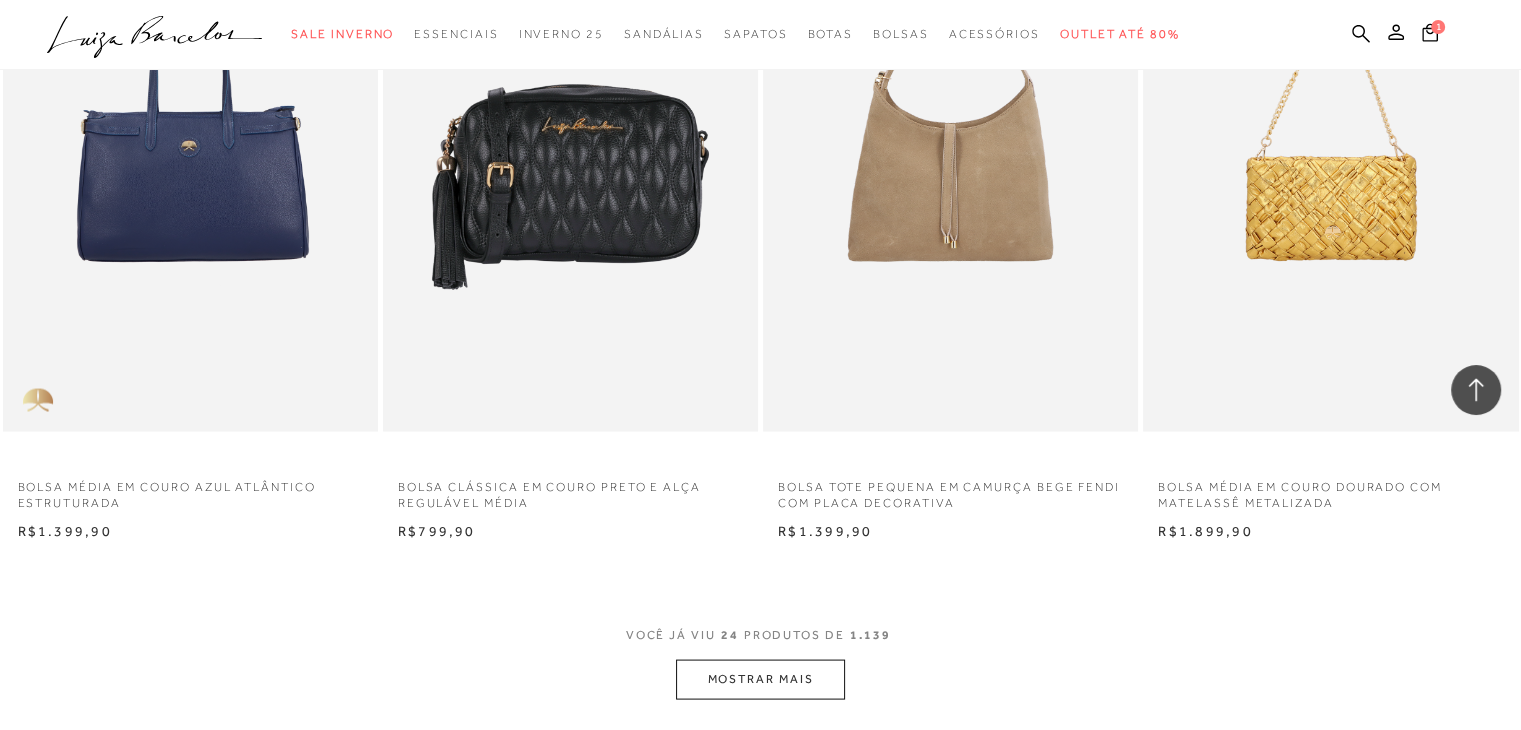 click on "MOSTRAR MAIS" at bounding box center [760, 678] 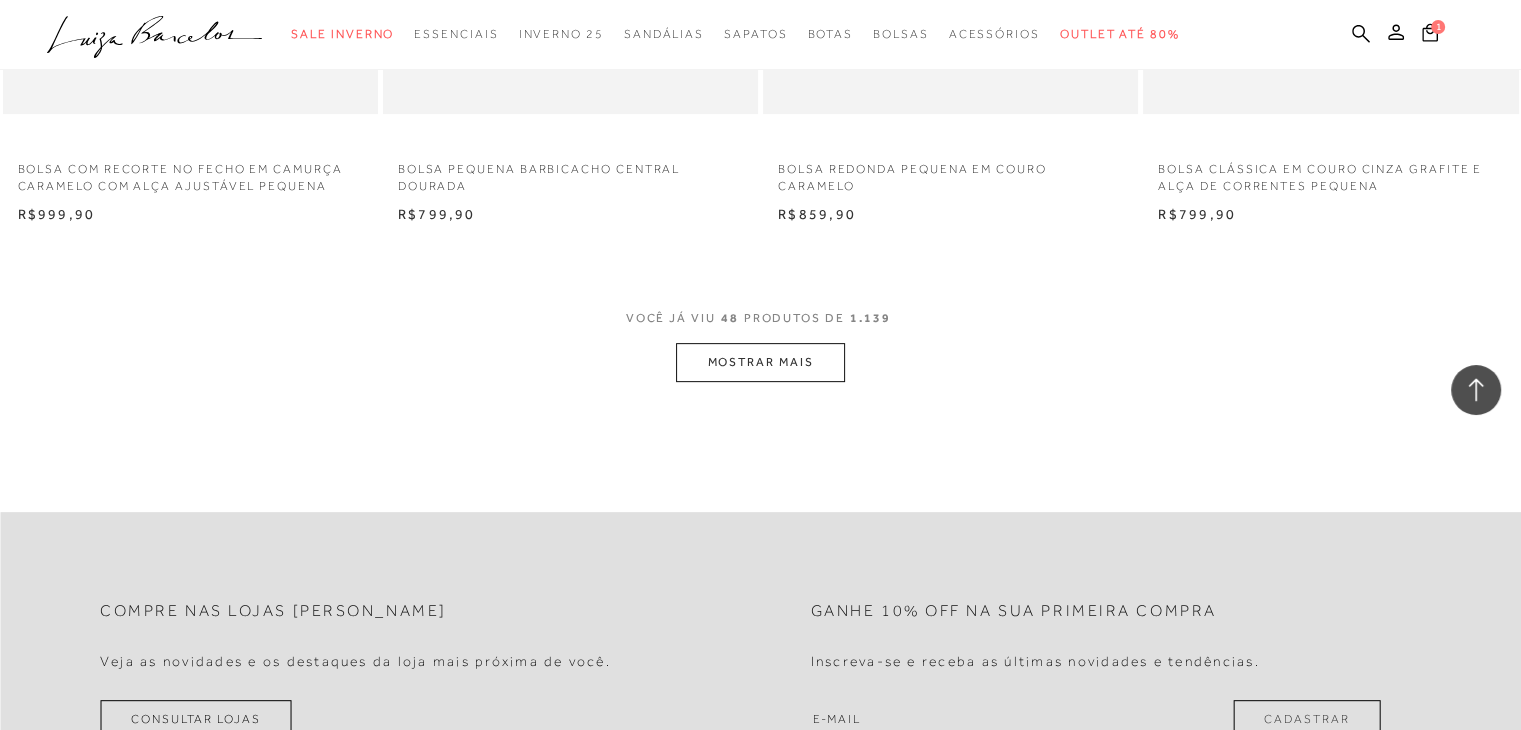 scroll, scrollTop: 8300, scrollLeft: 0, axis: vertical 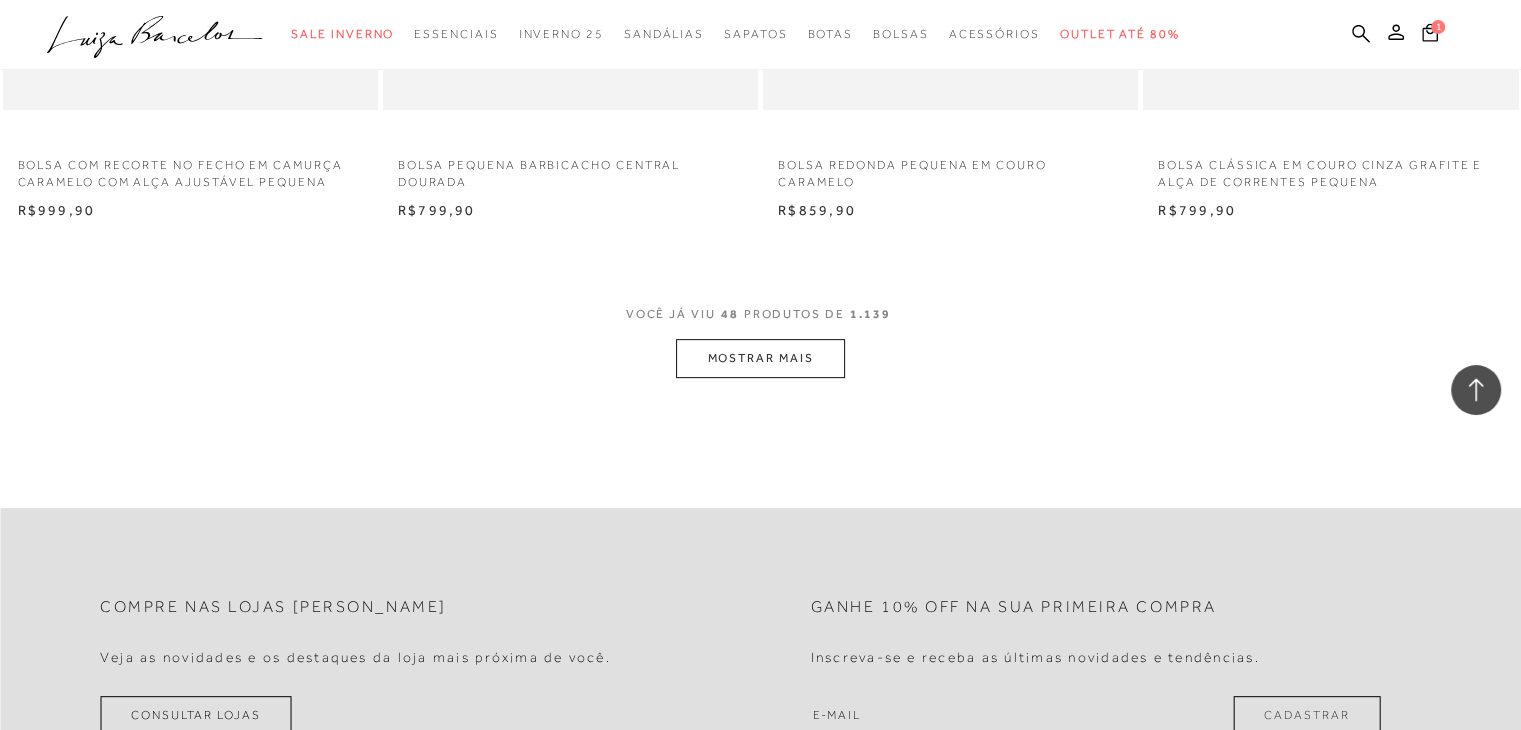 click on "MOSTRAR MAIS" at bounding box center (760, 358) 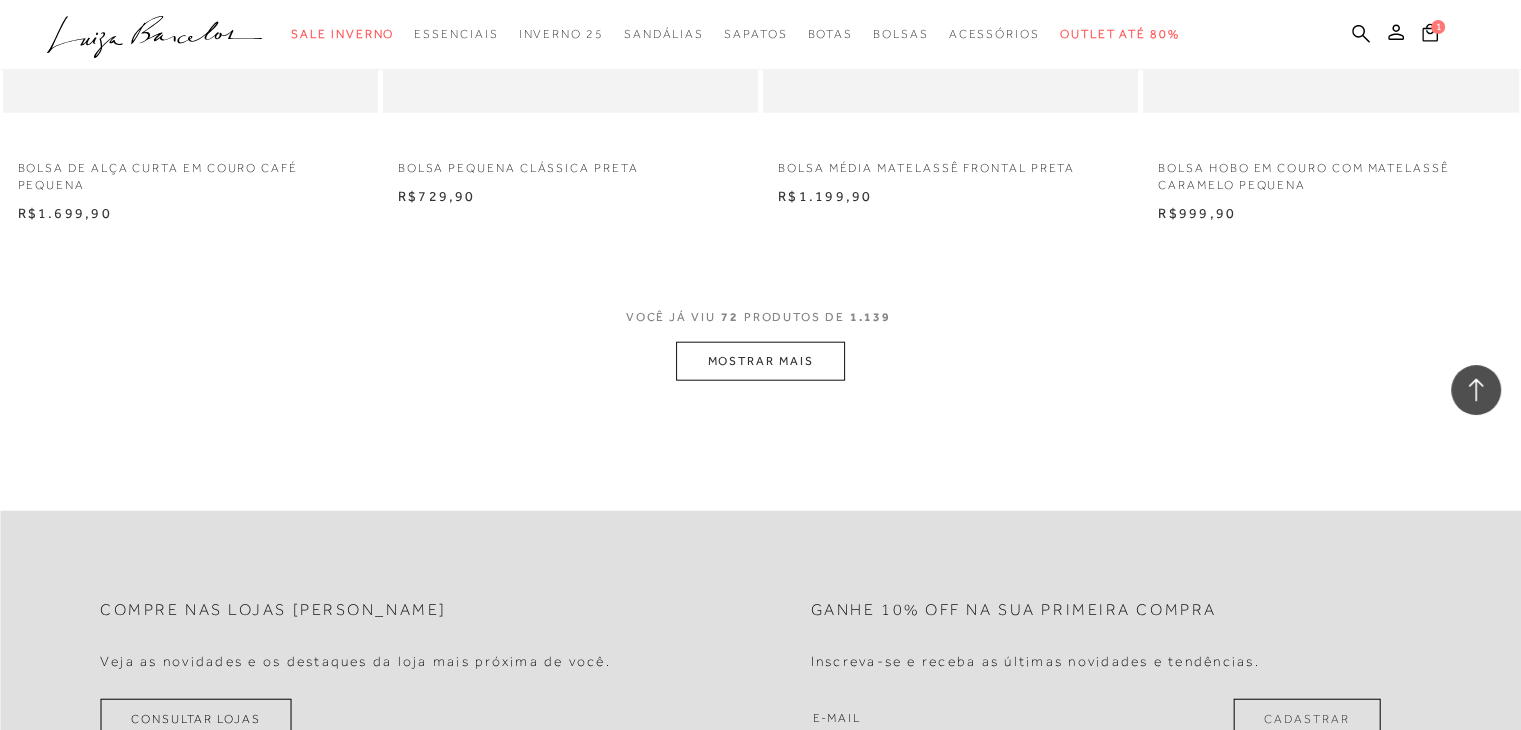 scroll, scrollTop: 12500, scrollLeft: 0, axis: vertical 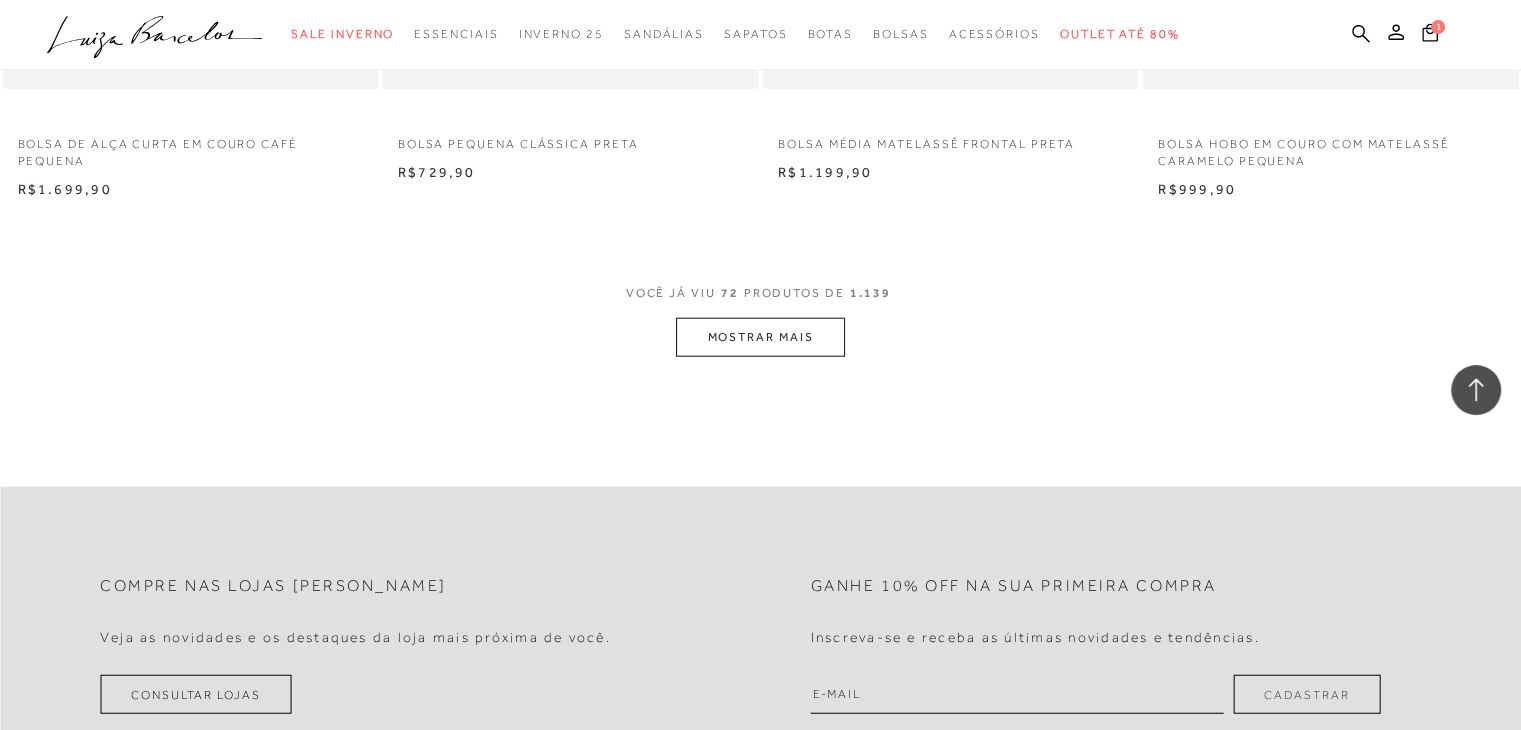 click on "MOSTRAR MAIS" at bounding box center [760, 337] 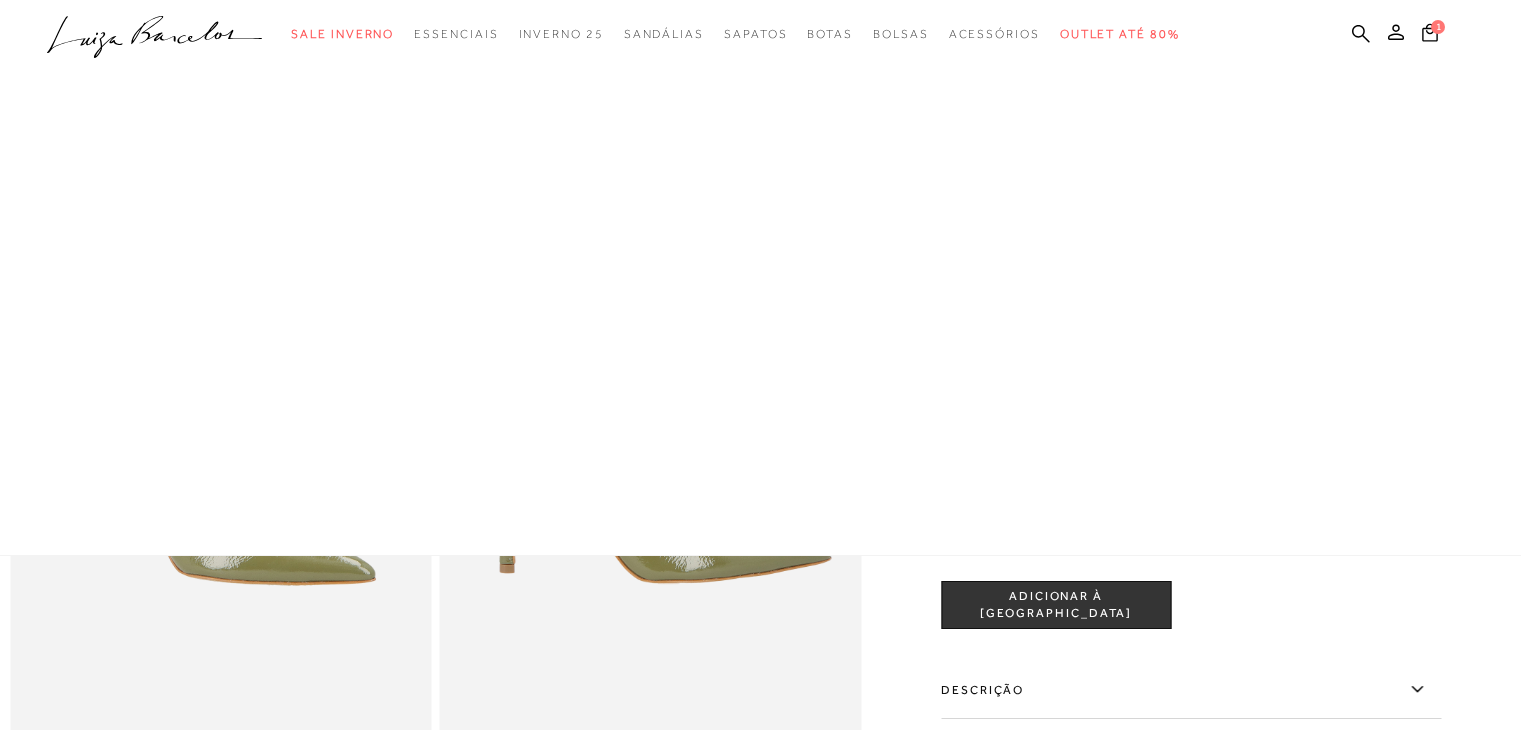 scroll, scrollTop: 0, scrollLeft: 0, axis: both 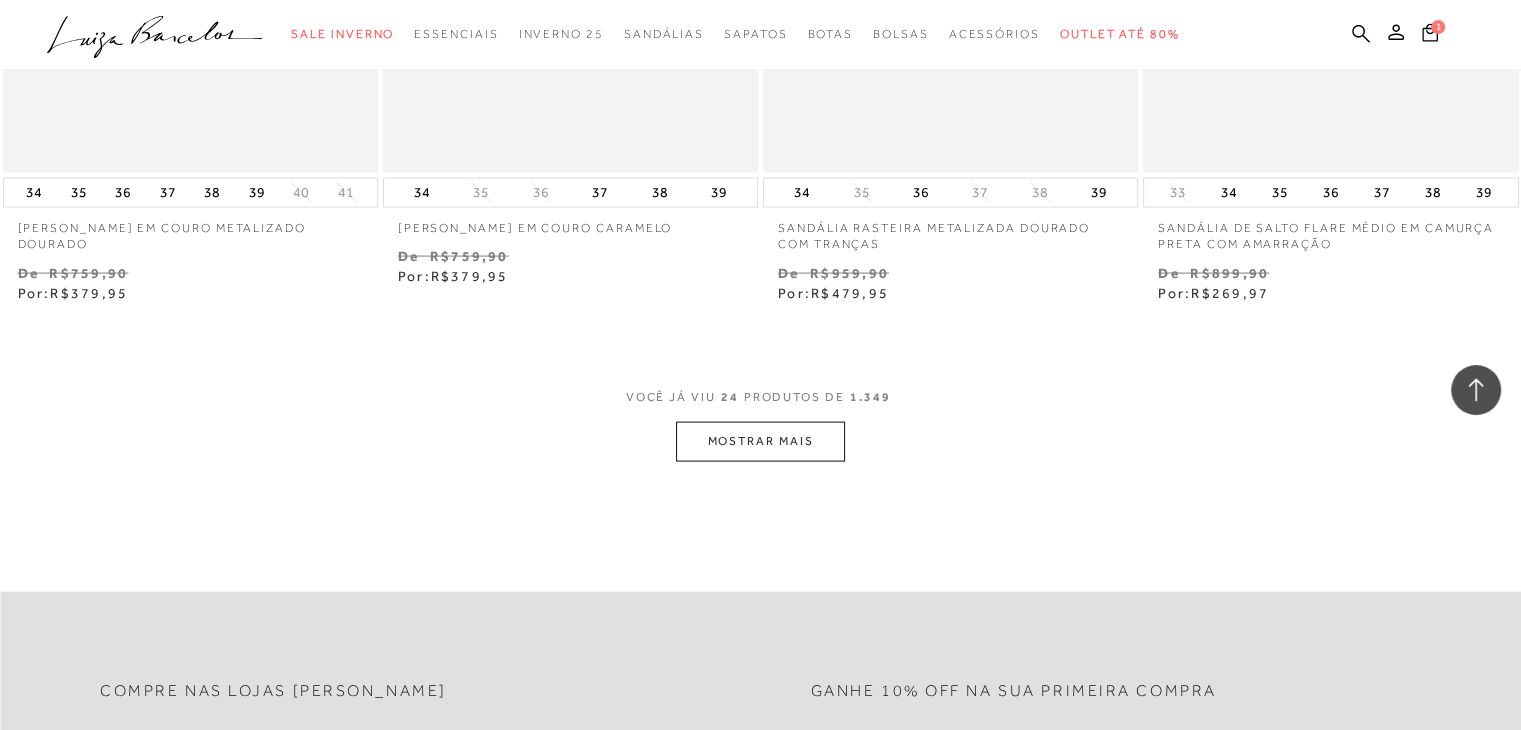 click on "MOSTRAR MAIS" at bounding box center (760, 441) 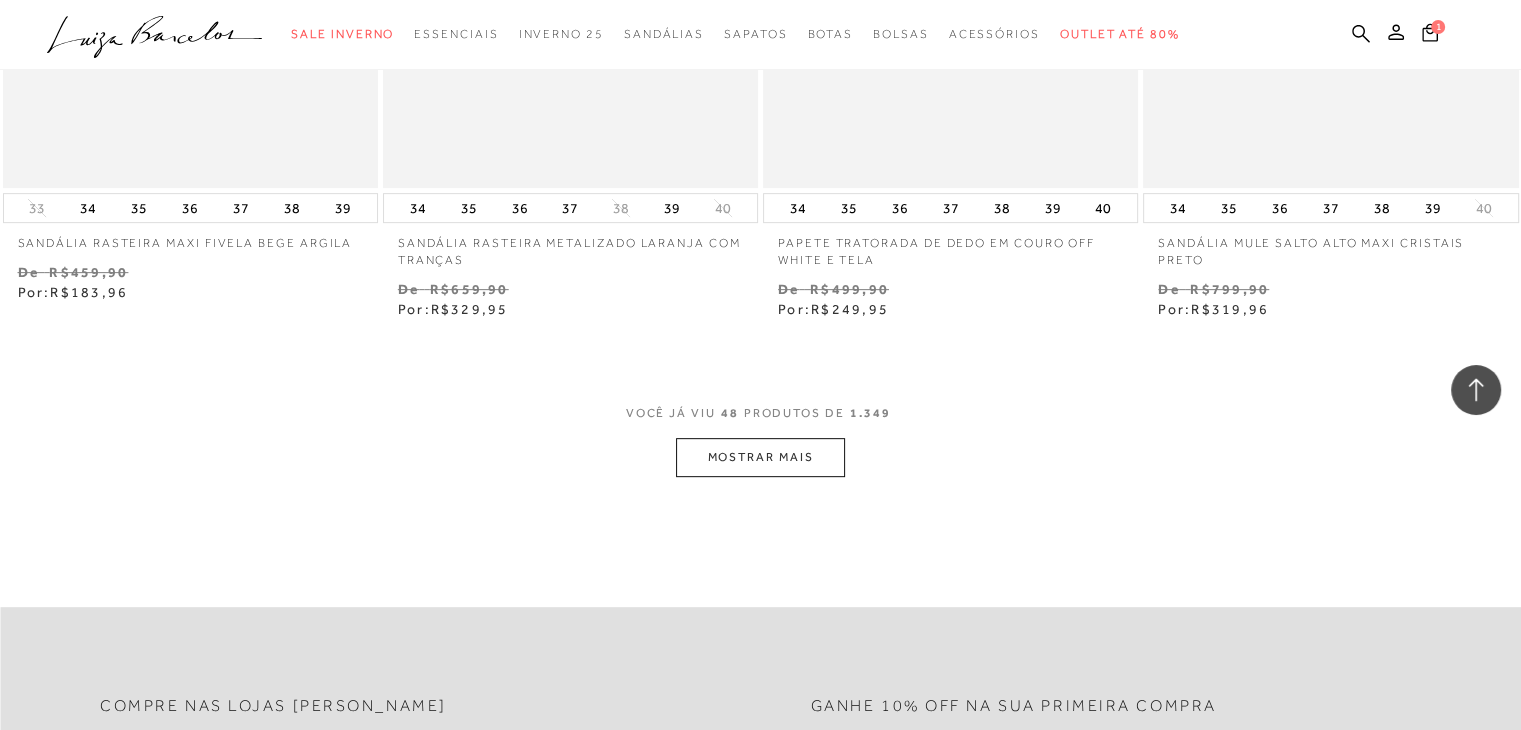 scroll, scrollTop: 8400, scrollLeft: 0, axis: vertical 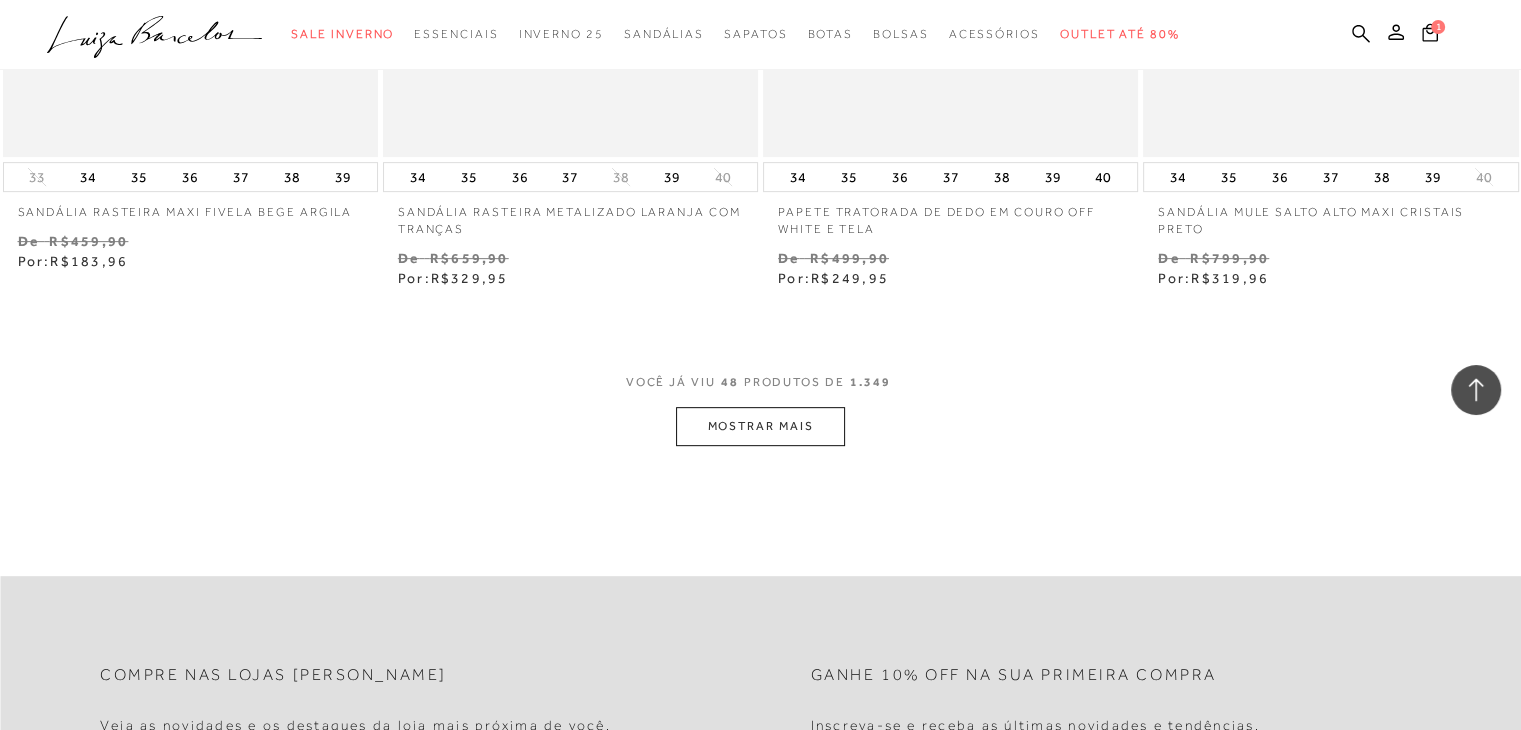 click on "MOSTRAR MAIS" at bounding box center [760, 426] 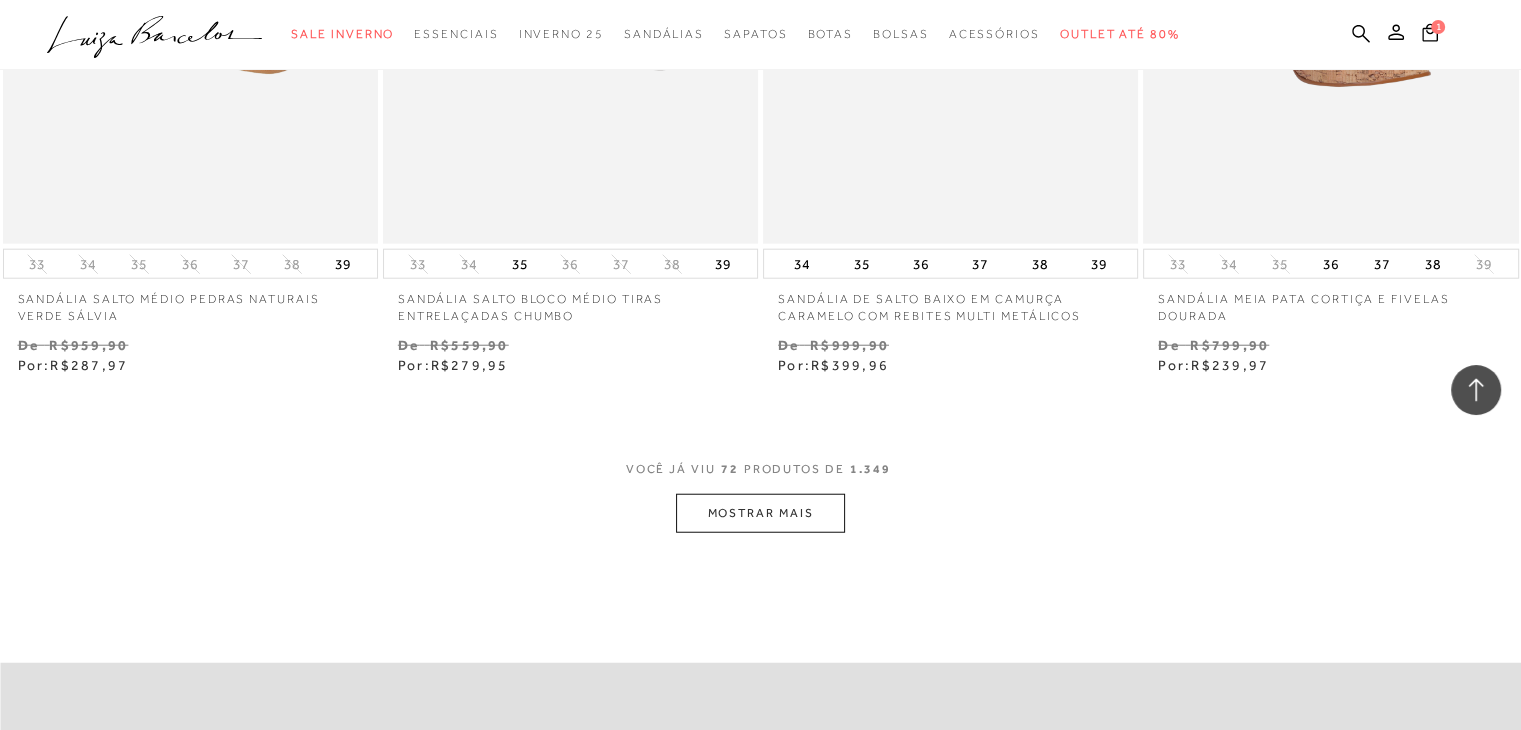 scroll, scrollTop: 12600, scrollLeft: 0, axis: vertical 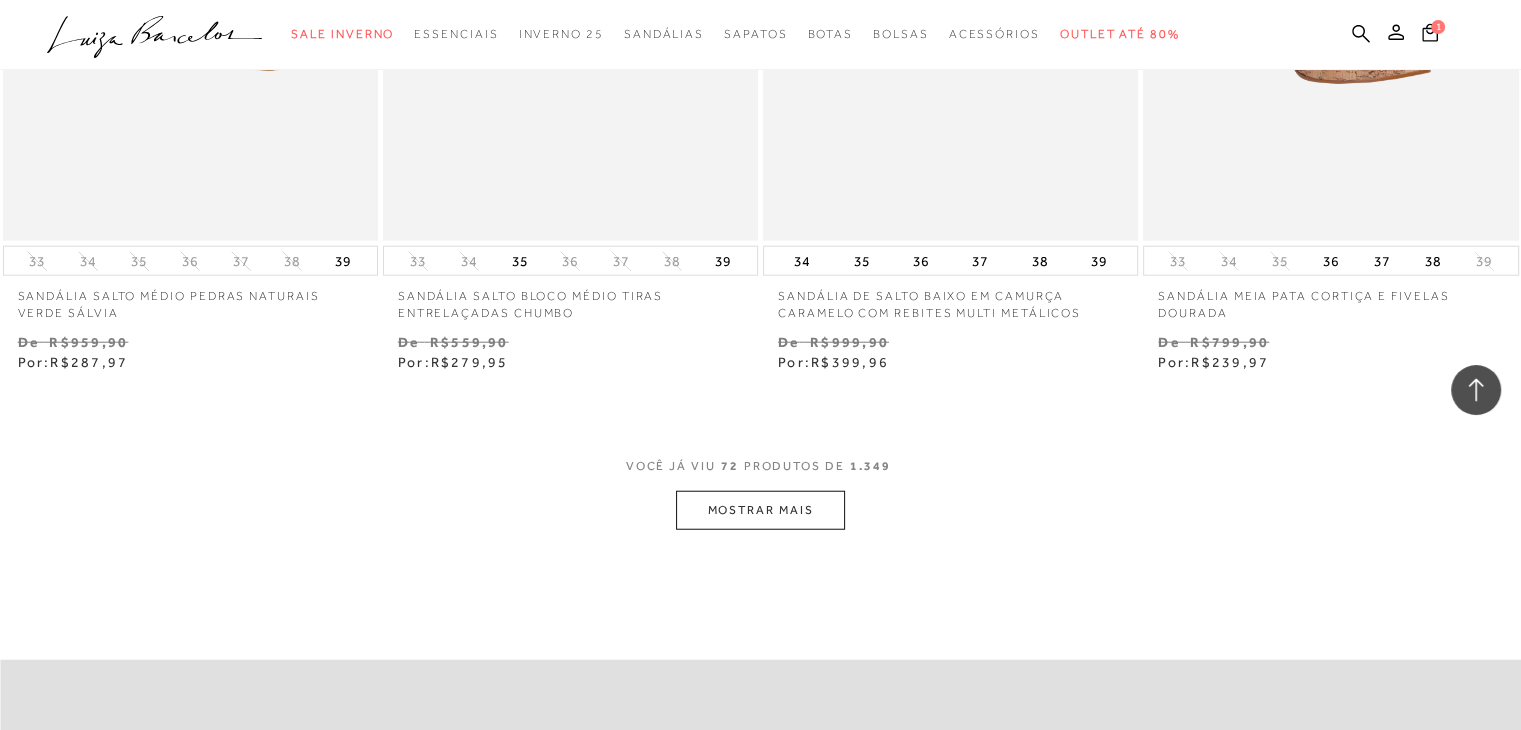 click on "MOSTRAR MAIS" at bounding box center [760, 510] 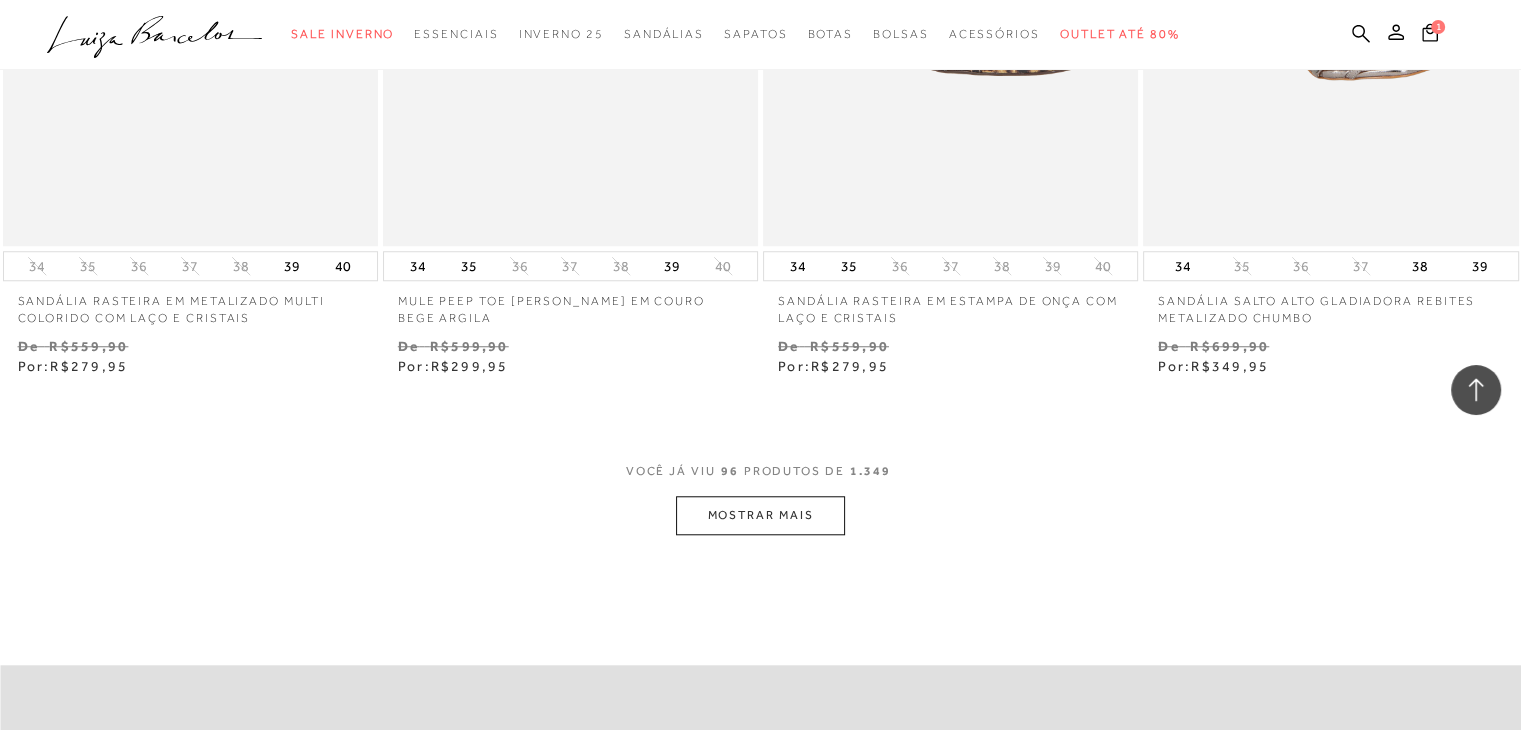 scroll, scrollTop: 17000, scrollLeft: 0, axis: vertical 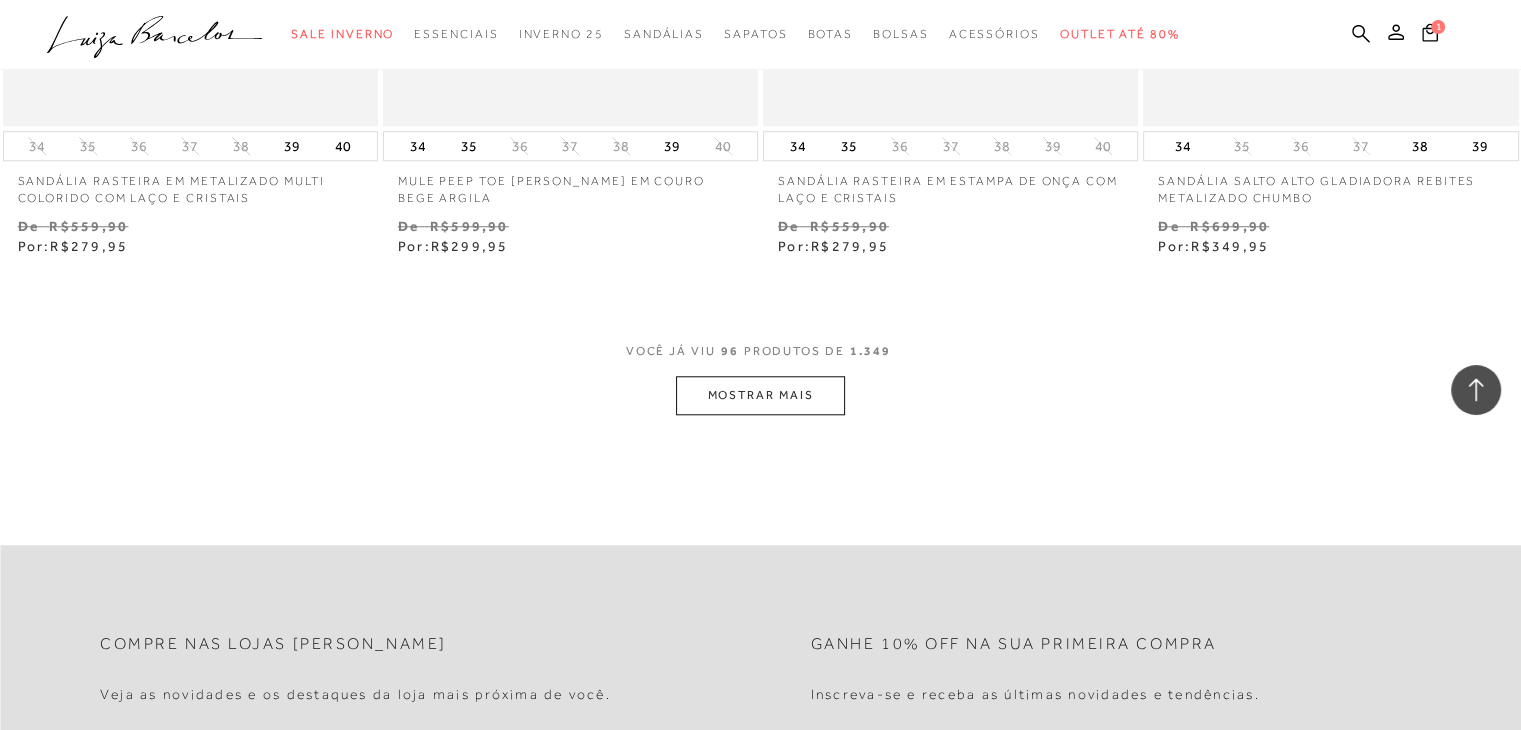 click on "MOSTRAR MAIS" at bounding box center (760, 395) 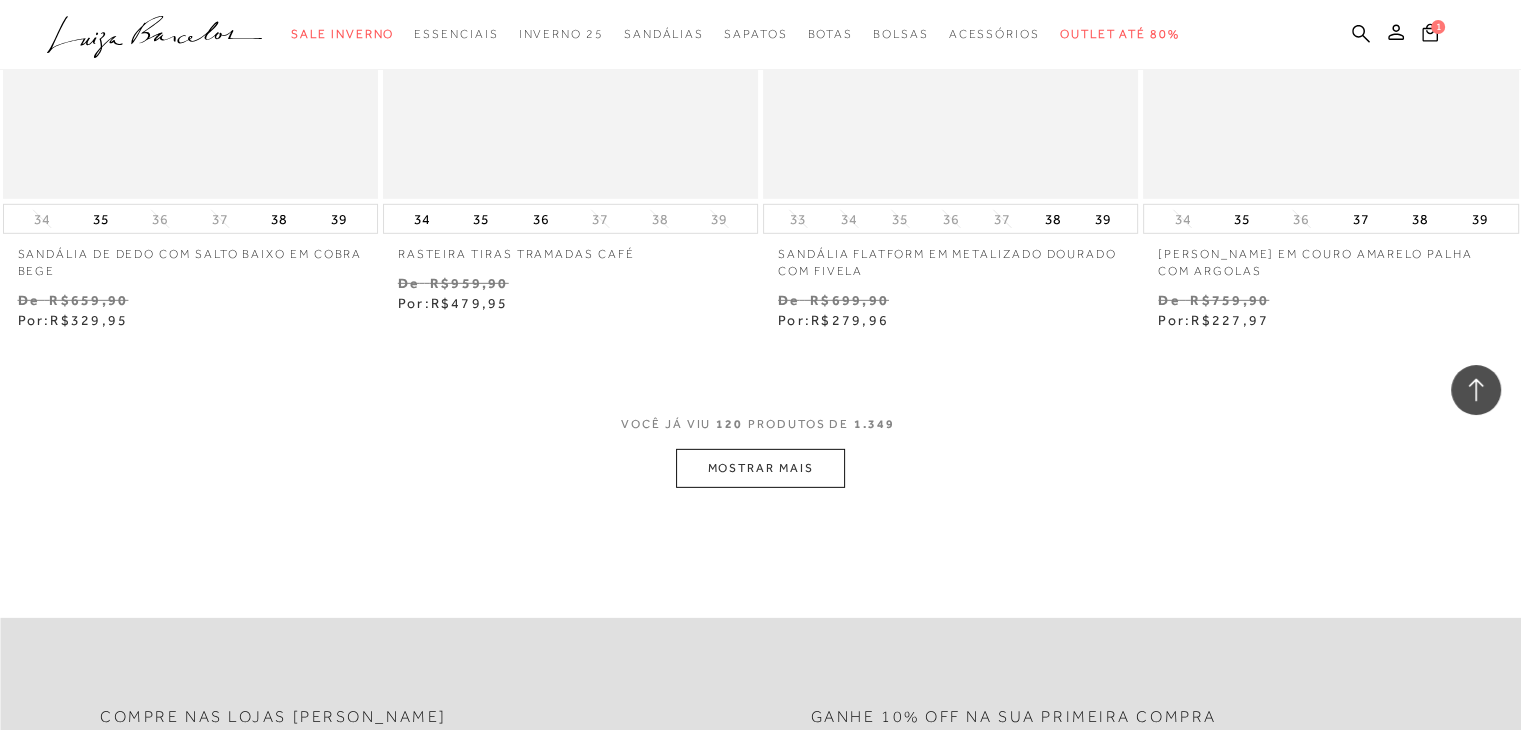 scroll, scrollTop: 21300, scrollLeft: 0, axis: vertical 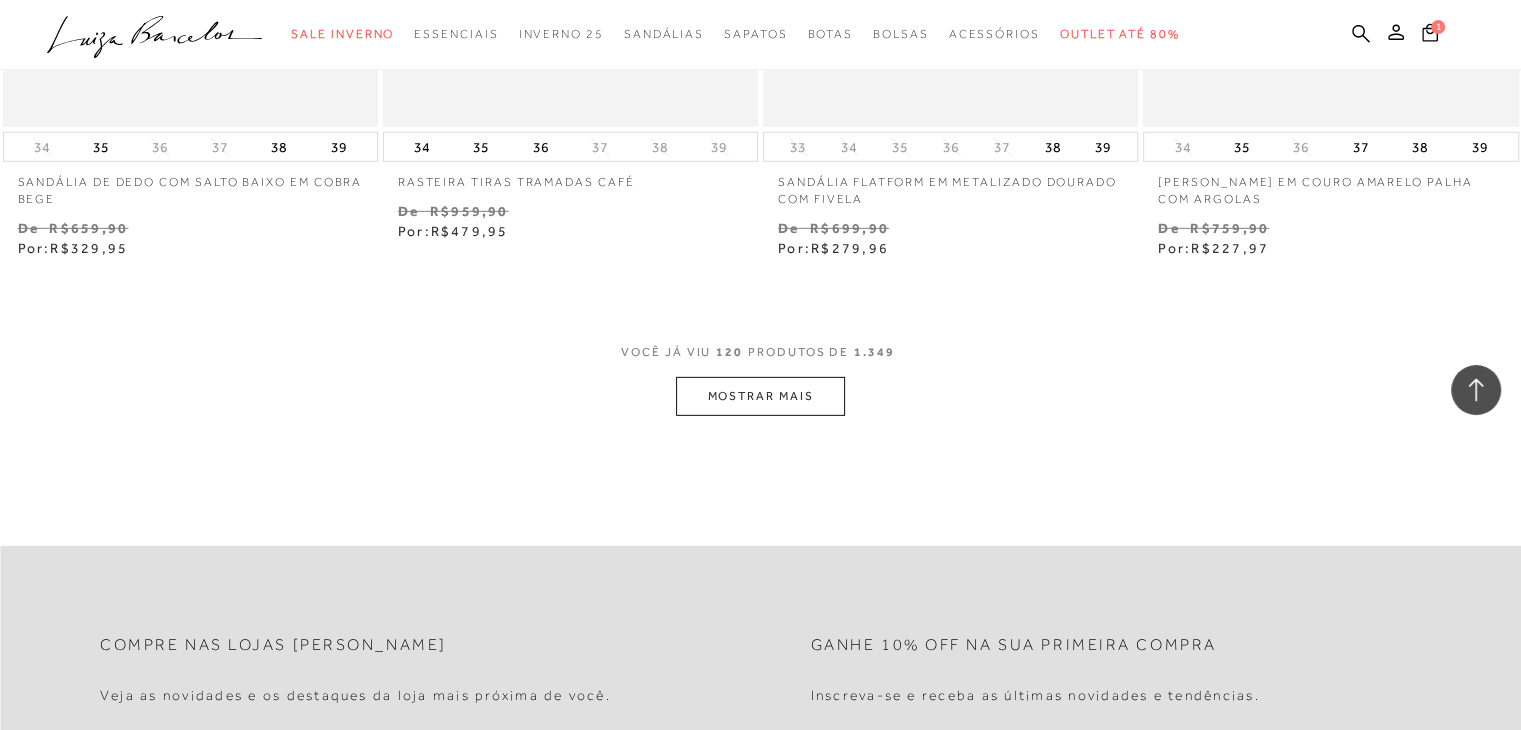 click on "MOSTRAR MAIS" at bounding box center [760, 396] 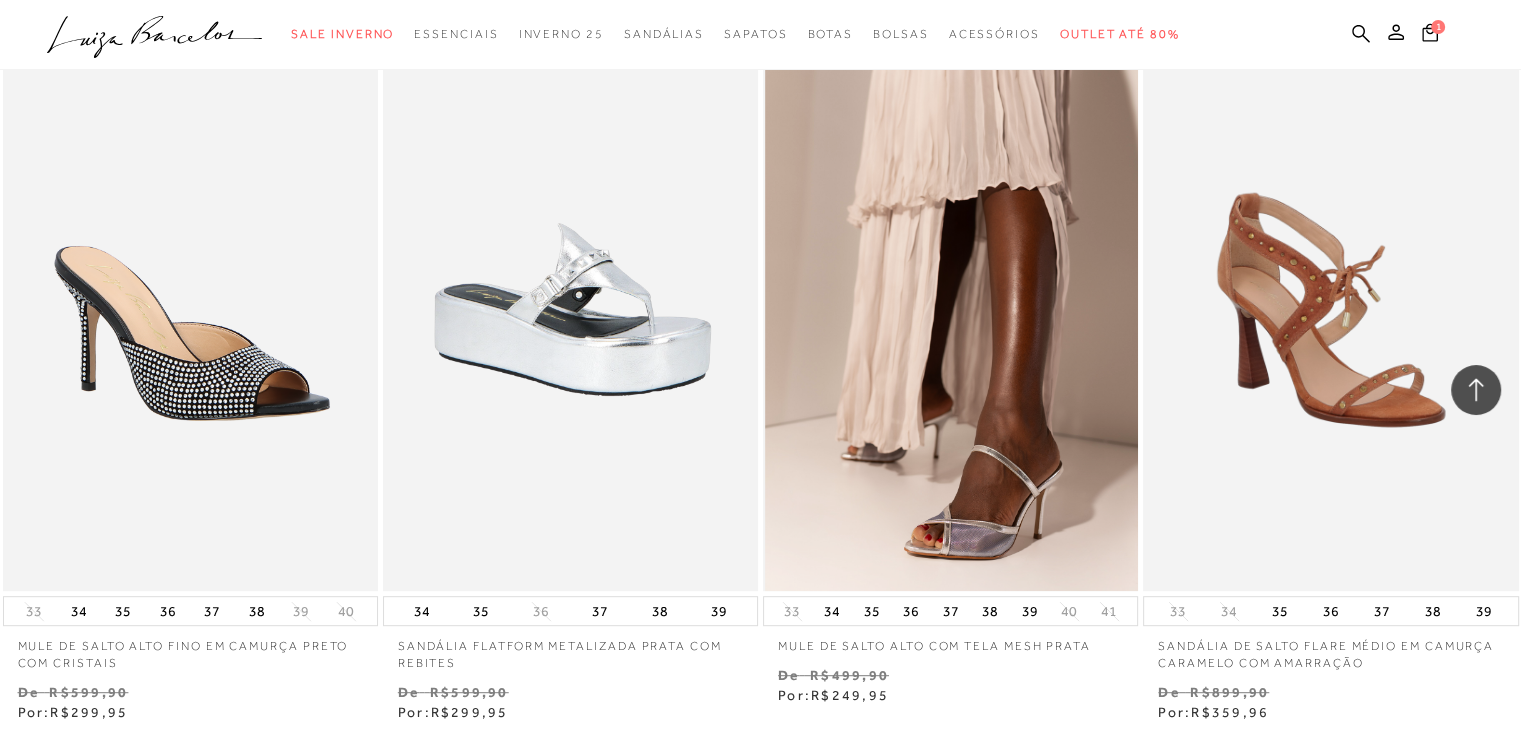 scroll, scrollTop: 23800, scrollLeft: 0, axis: vertical 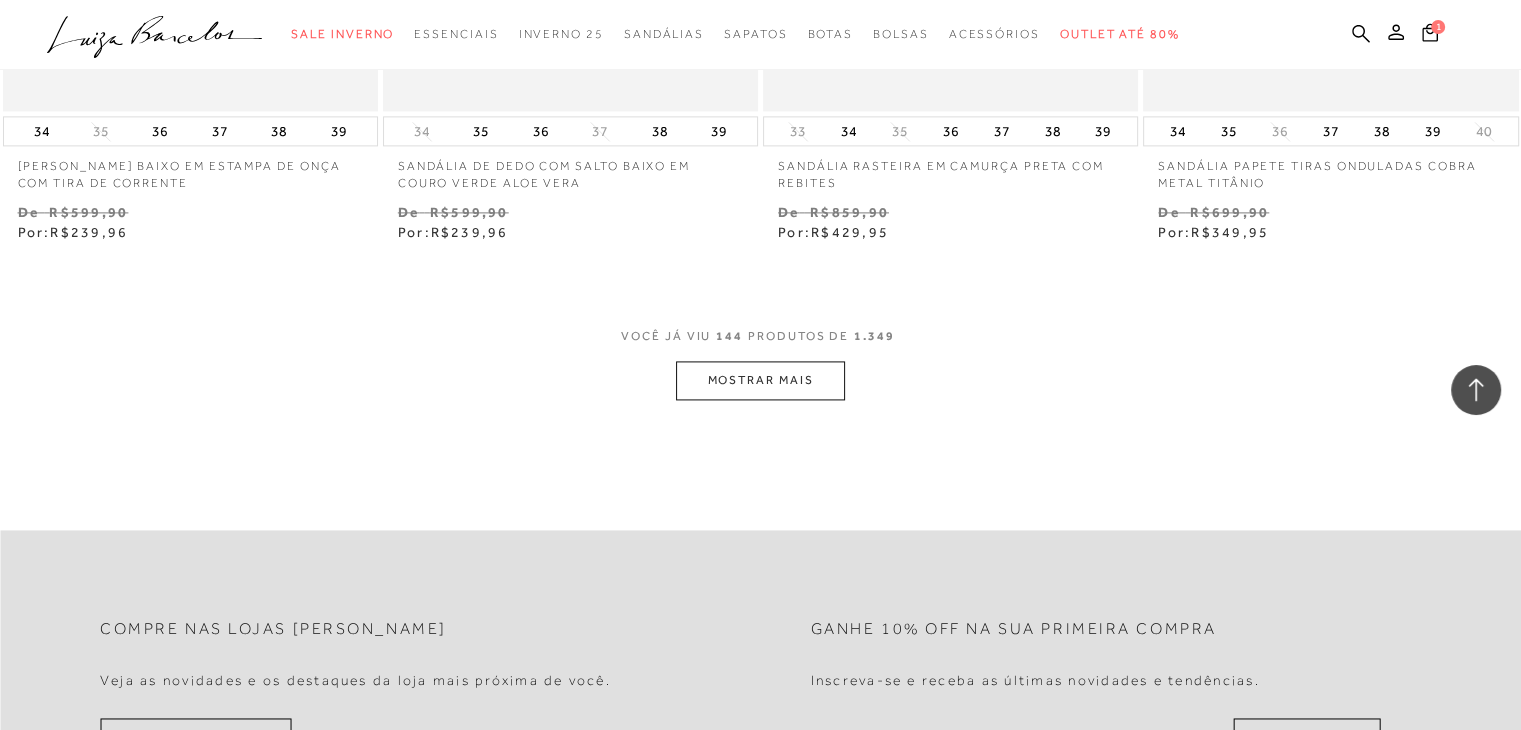 click on "MOSTRAR MAIS" at bounding box center (760, 380) 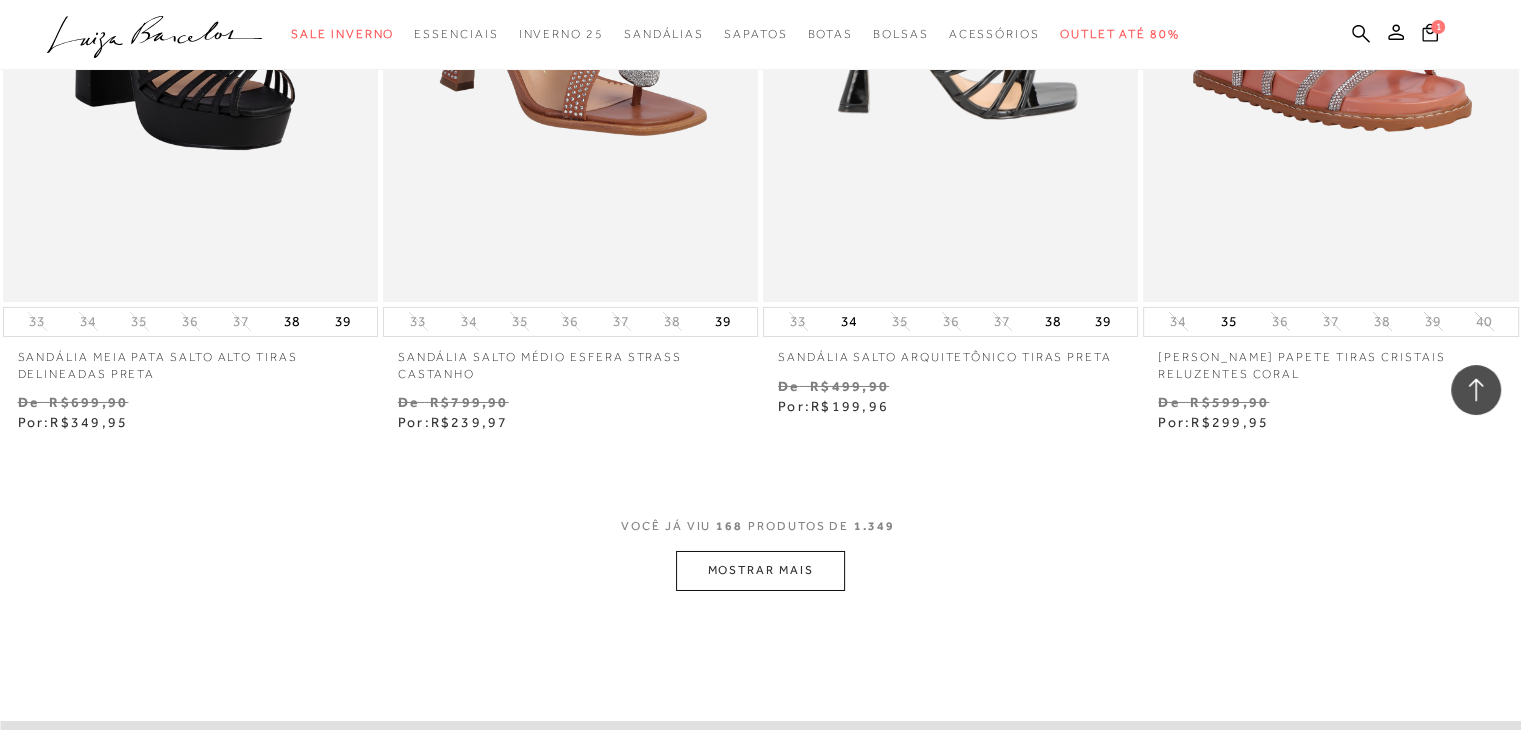 scroll, scrollTop: 29700, scrollLeft: 0, axis: vertical 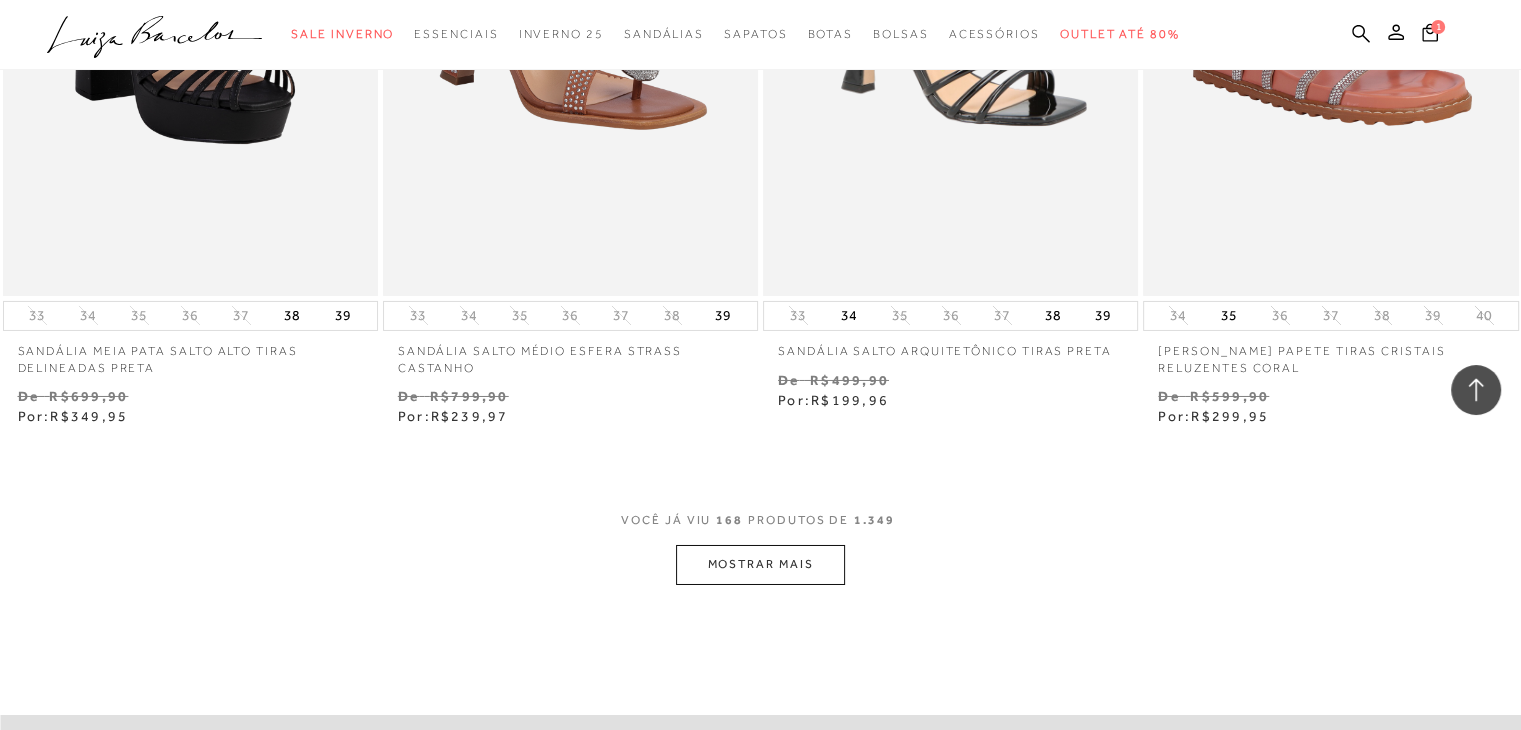 click on "MOSTRAR MAIS" at bounding box center [760, 564] 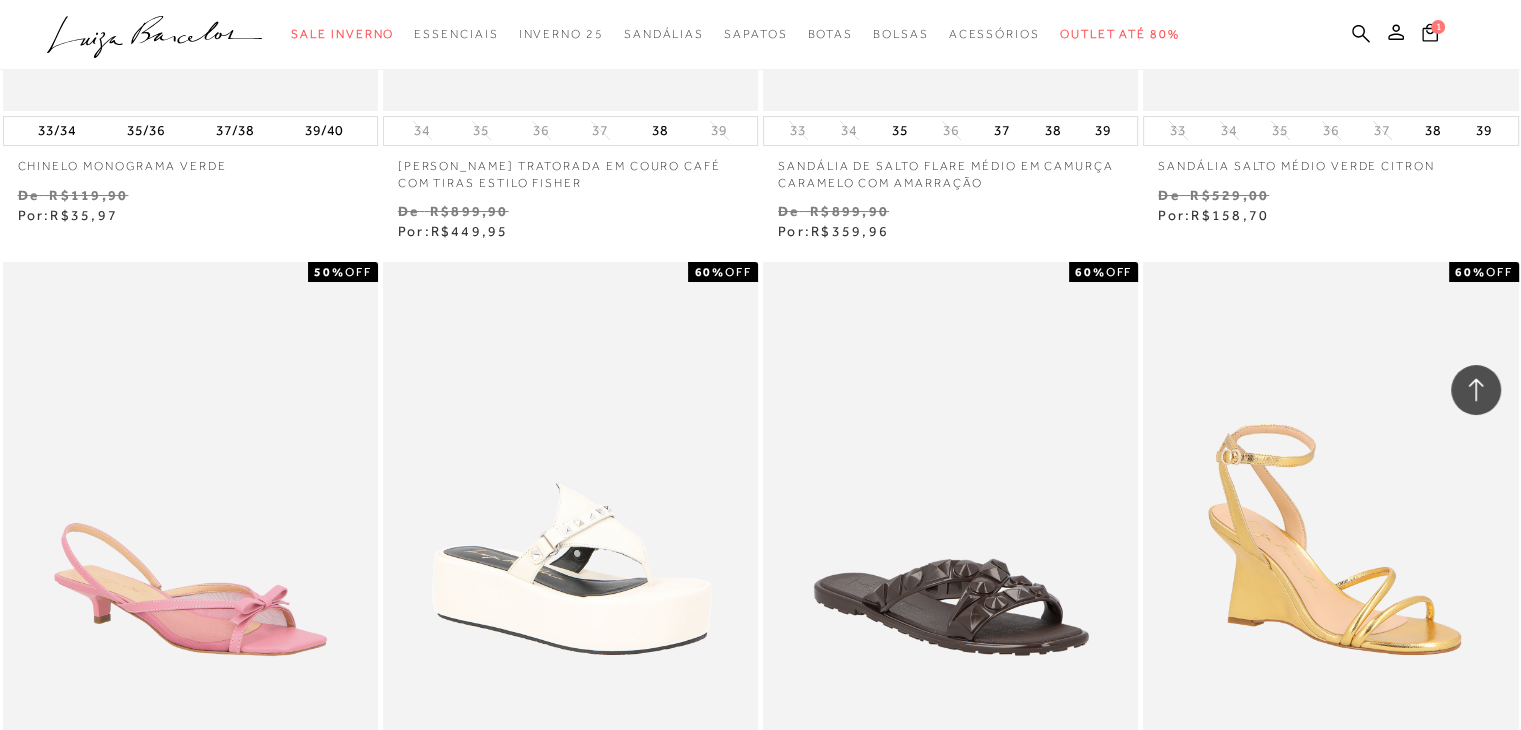 scroll, scrollTop: 30900, scrollLeft: 0, axis: vertical 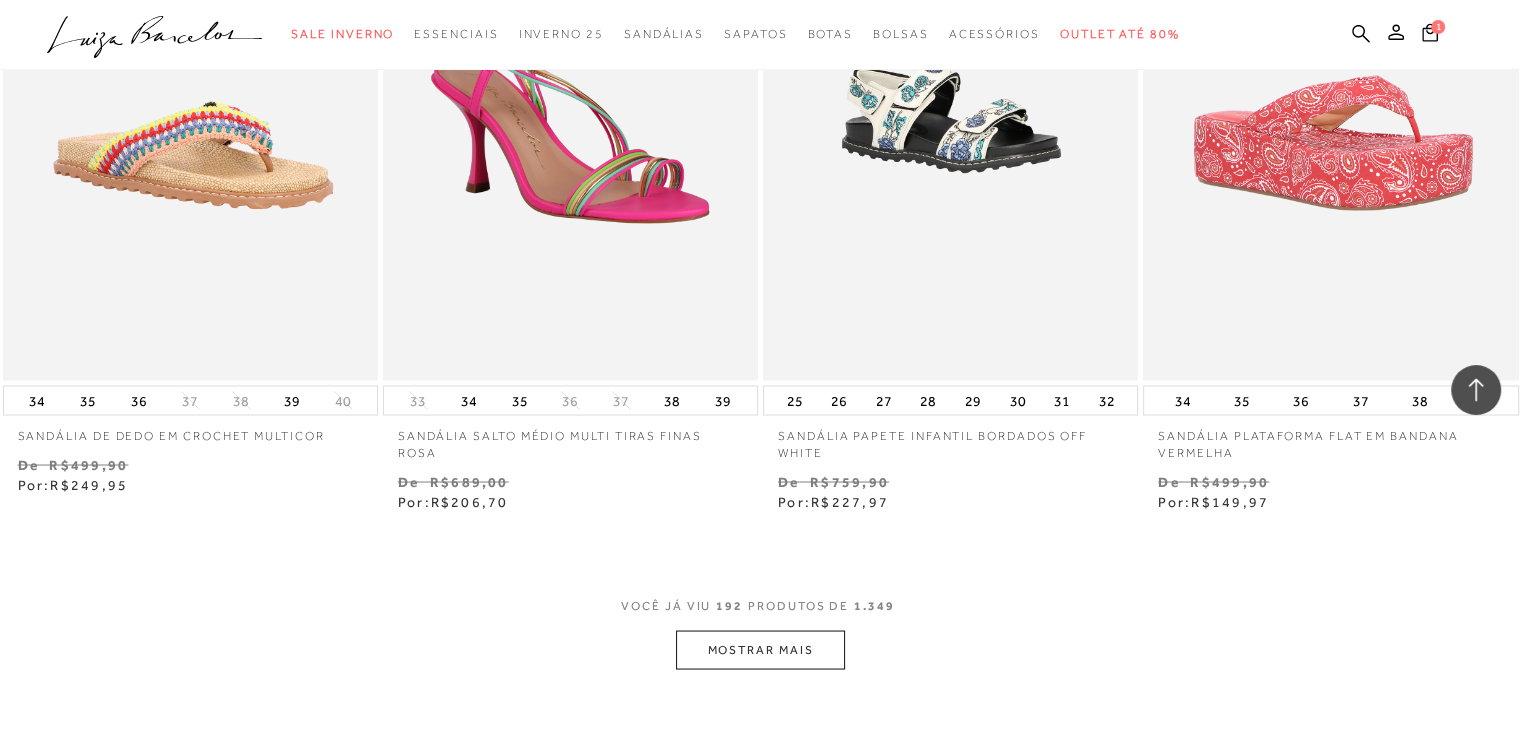 click on "MOSTRAR MAIS" at bounding box center [760, 649] 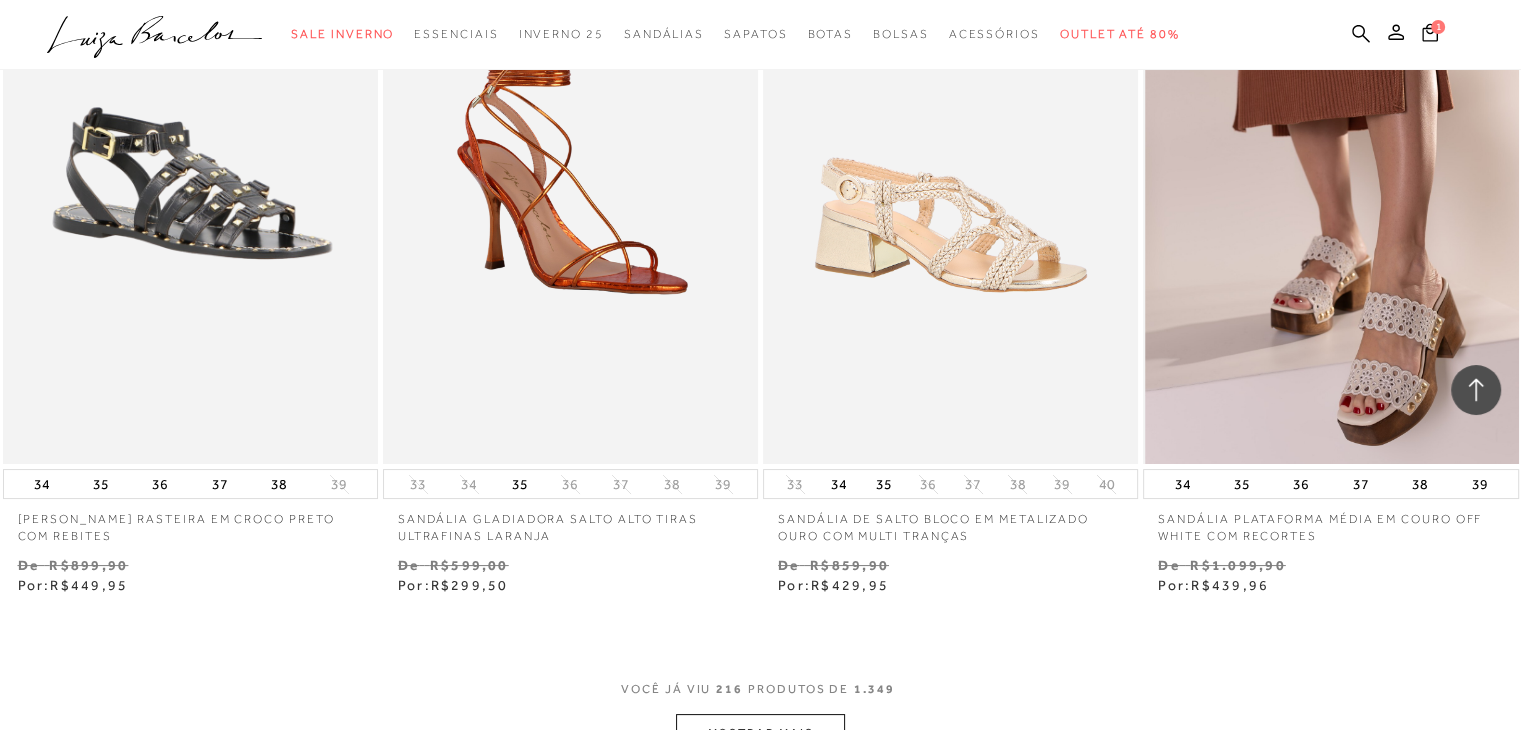 scroll, scrollTop: 38600, scrollLeft: 0, axis: vertical 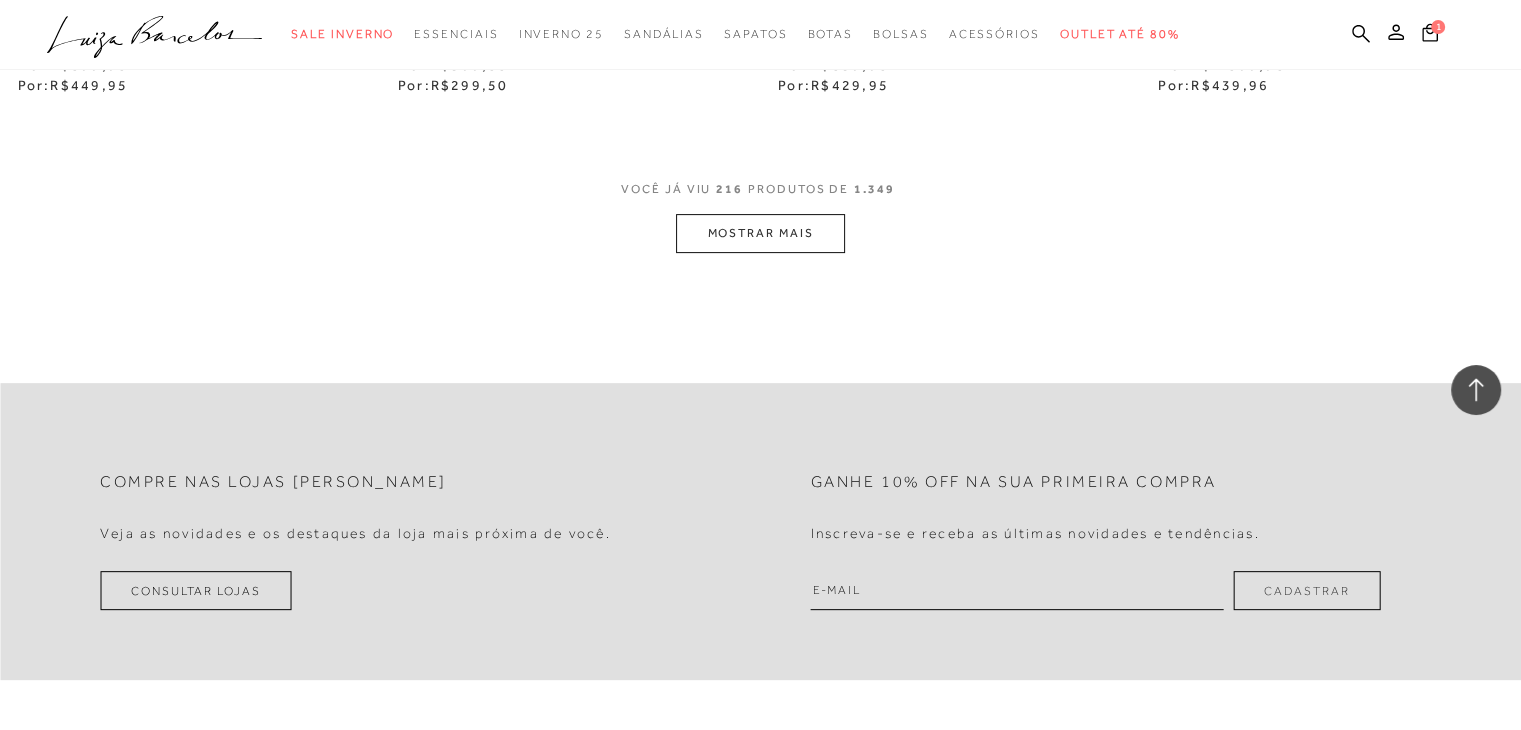 click on "MOSTRAR MAIS" at bounding box center [760, 233] 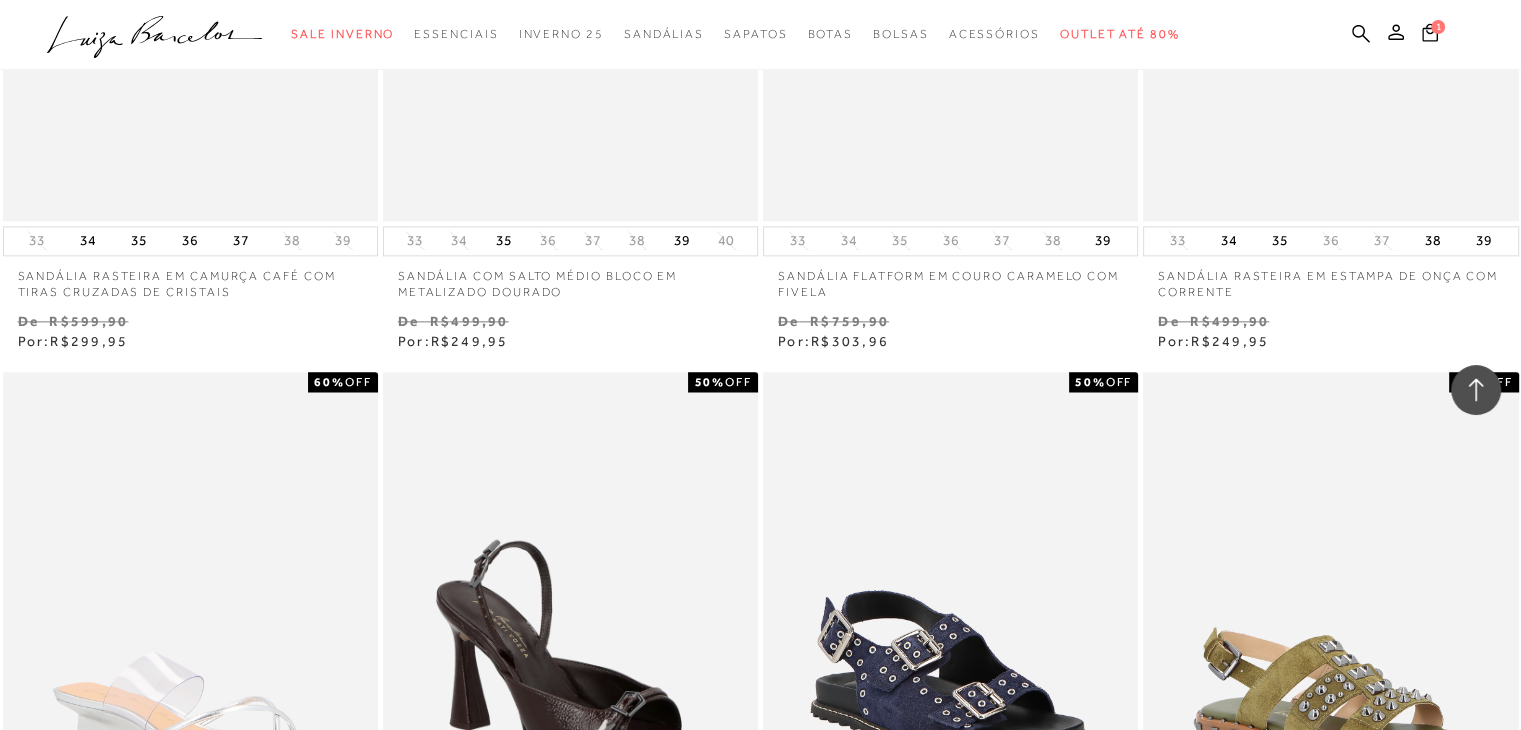 scroll, scrollTop: 40600, scrollLeft: 0, axis: vertical 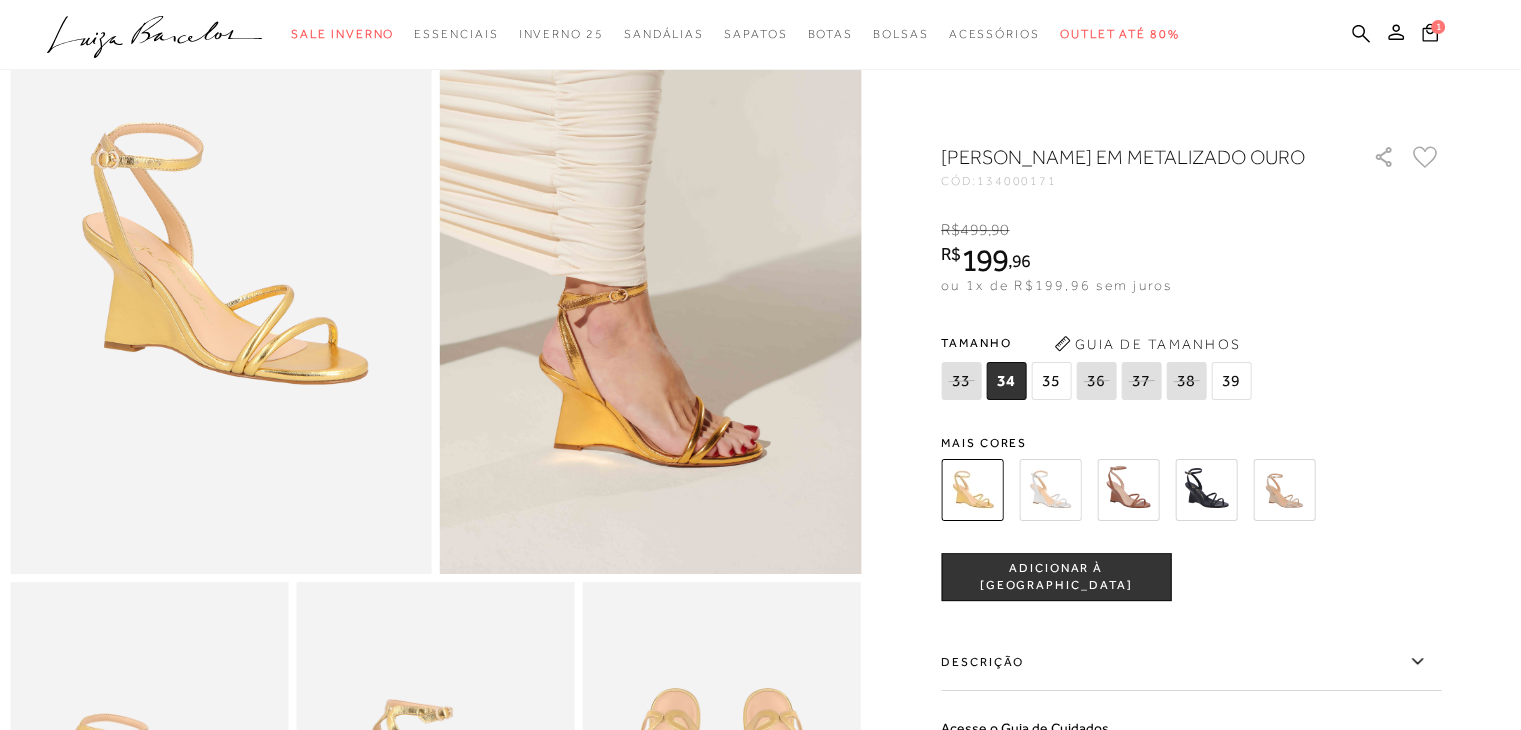 click on "35" at bounding box center [1051, 381] 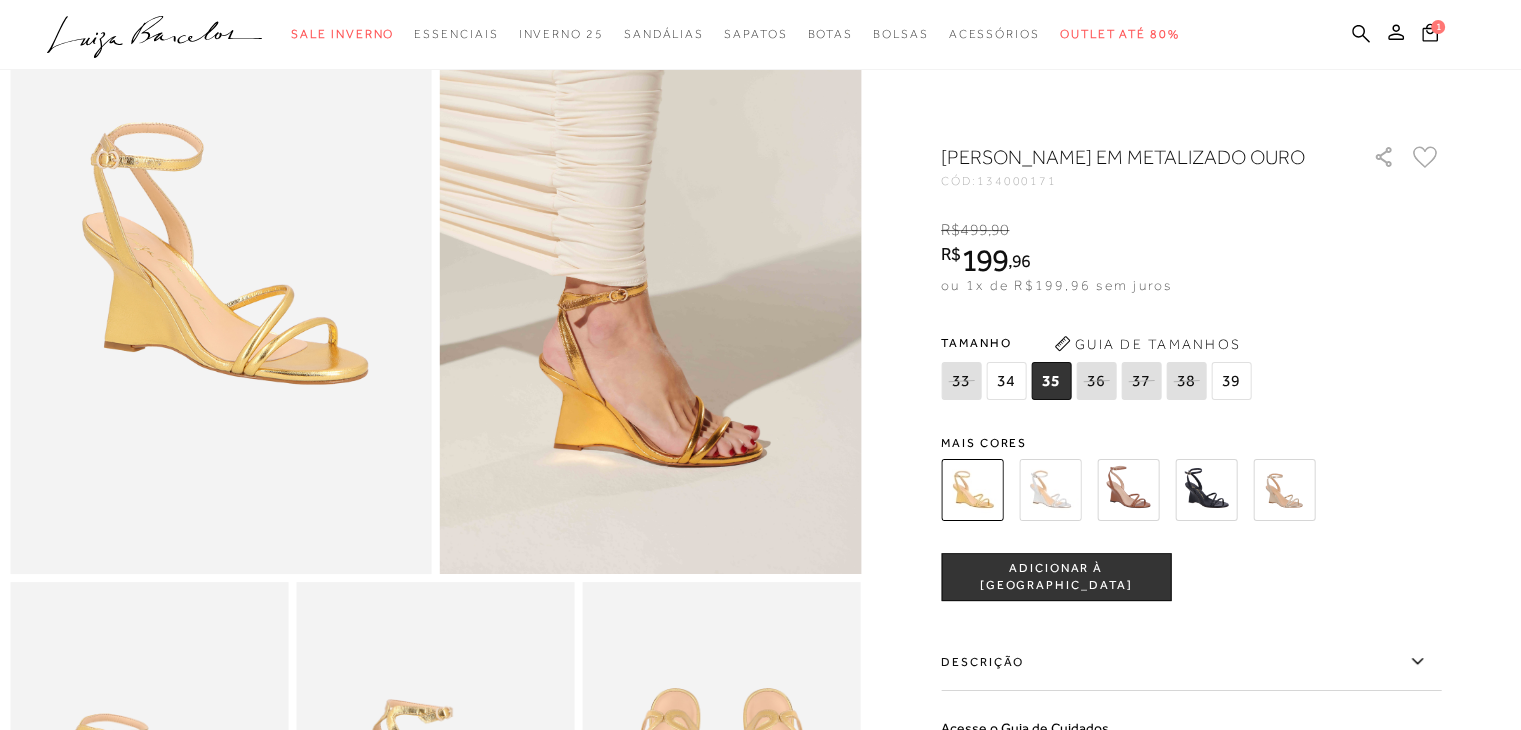 click at bounding box center (1050, 490) 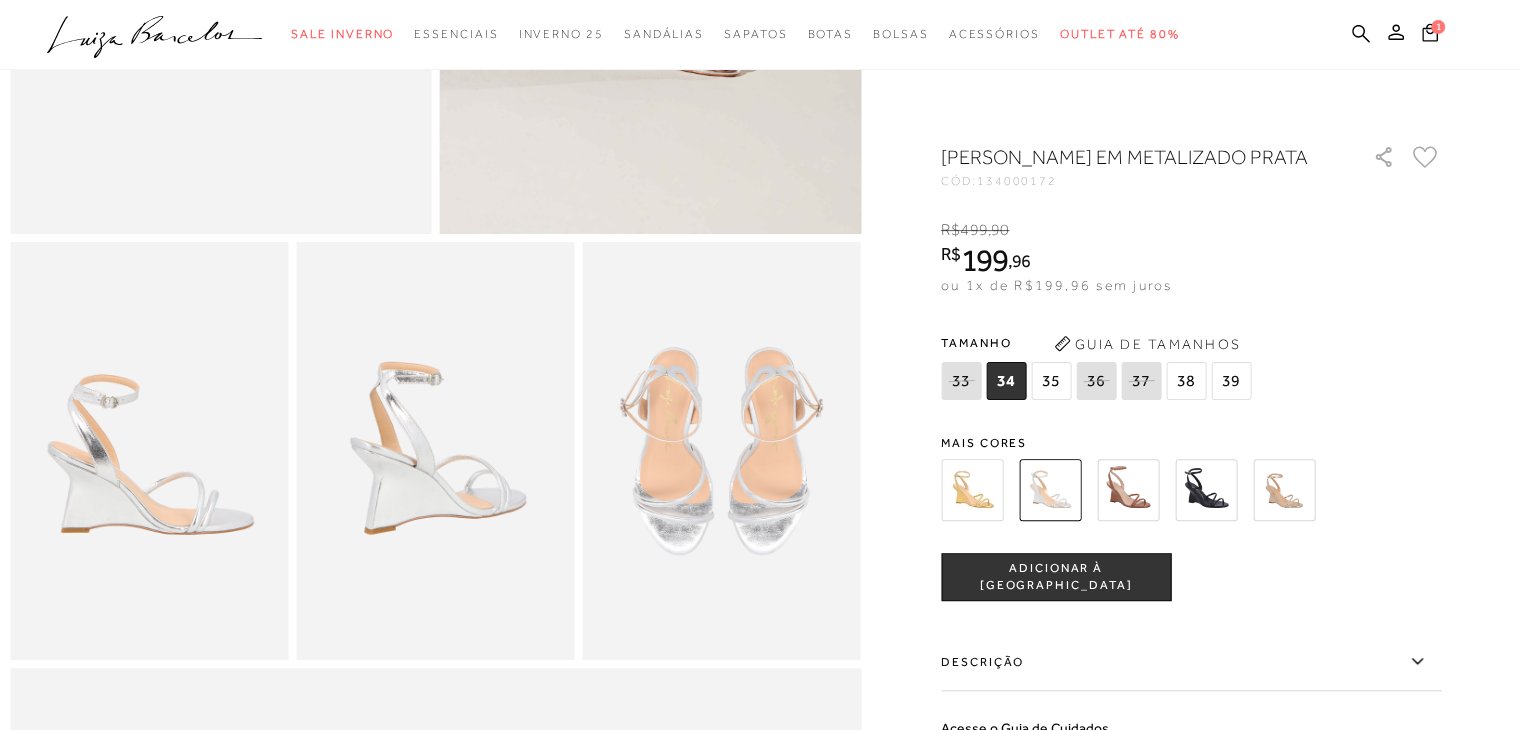 scroll, scrollTop: 600, scrollLeft: 0, axis: vertical 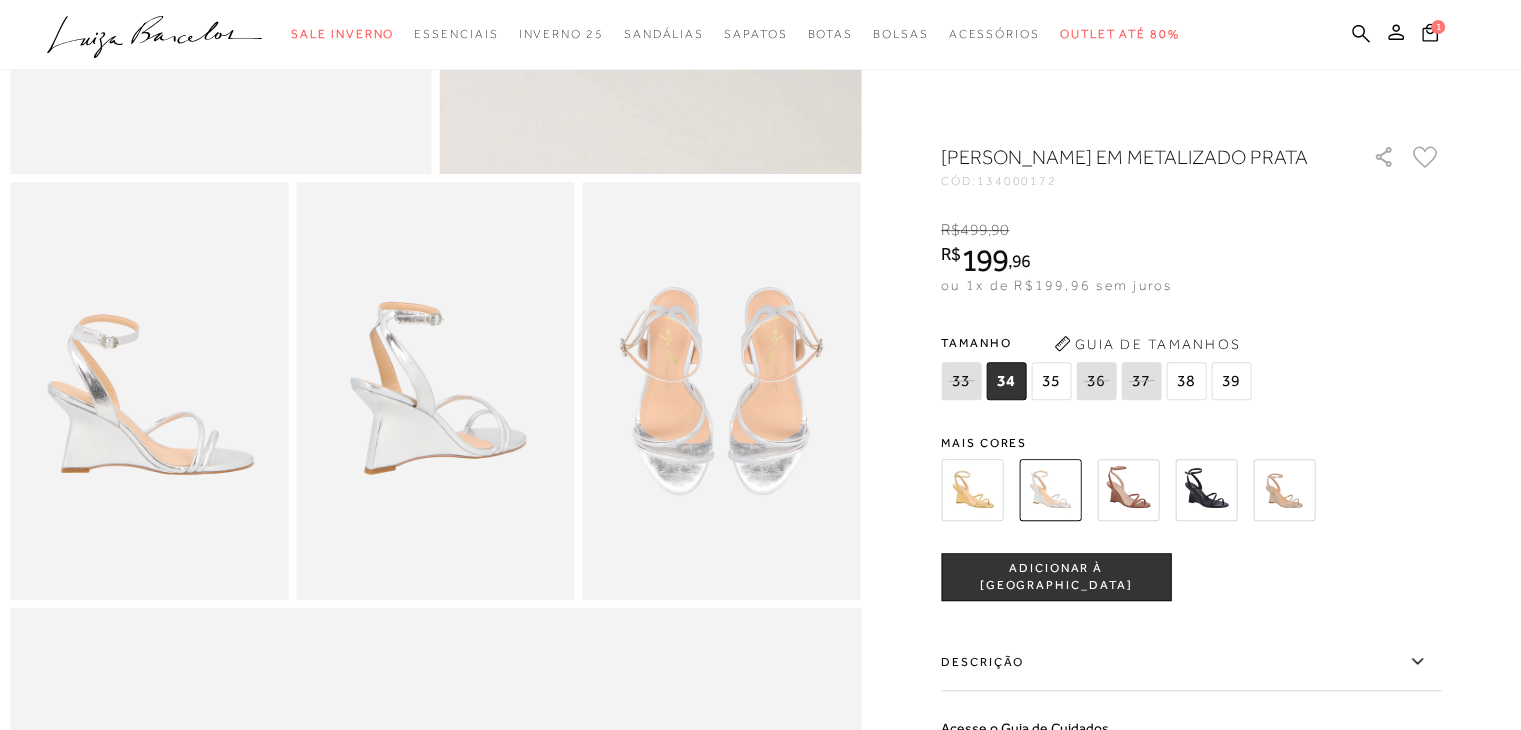 click at bounding box center (722, 390) 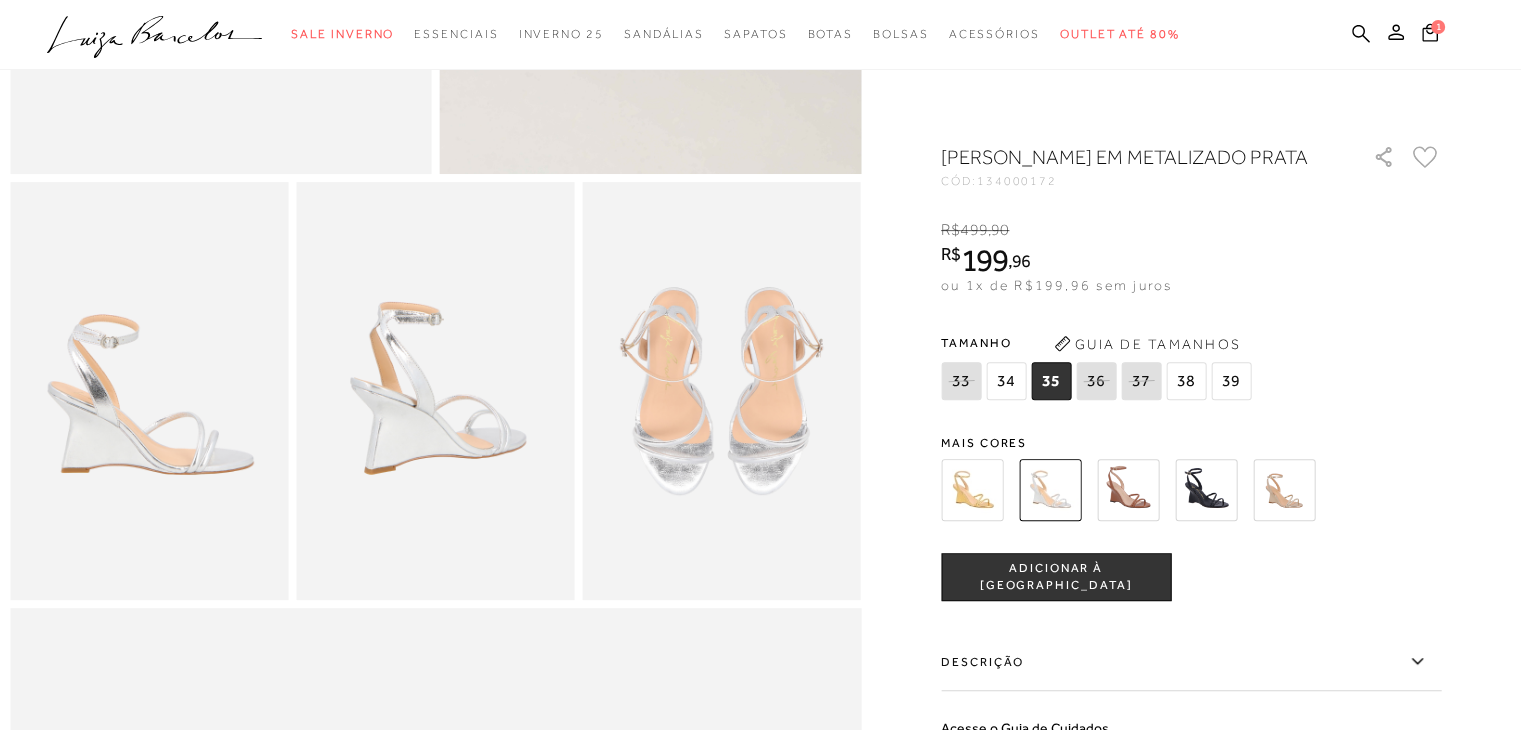 click on "ADICIONAR À [GEOGRAPHIC_DATA]" at bounding box center (1056, 577) 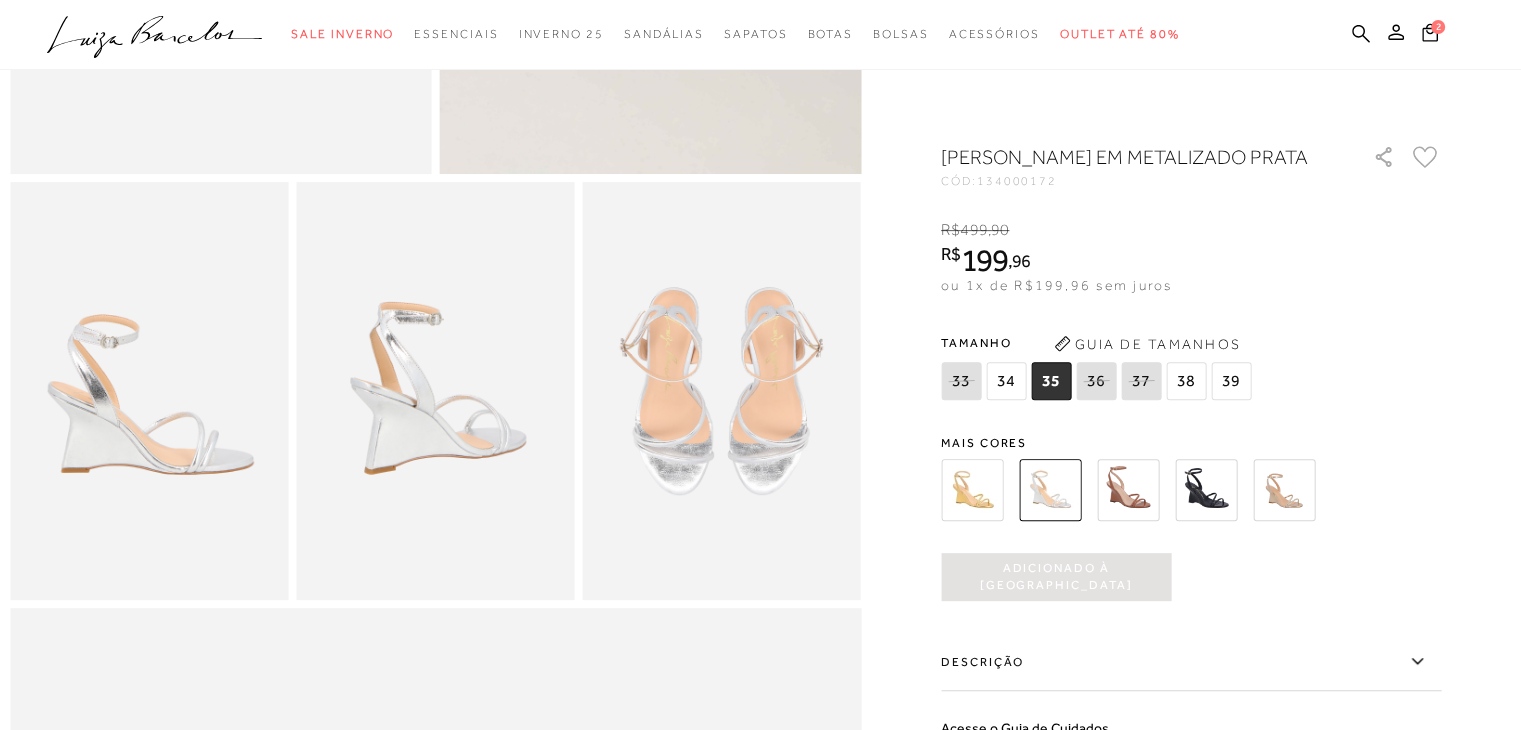 scroll, scrollTop: 0, scrollLeft: 0, axis: both 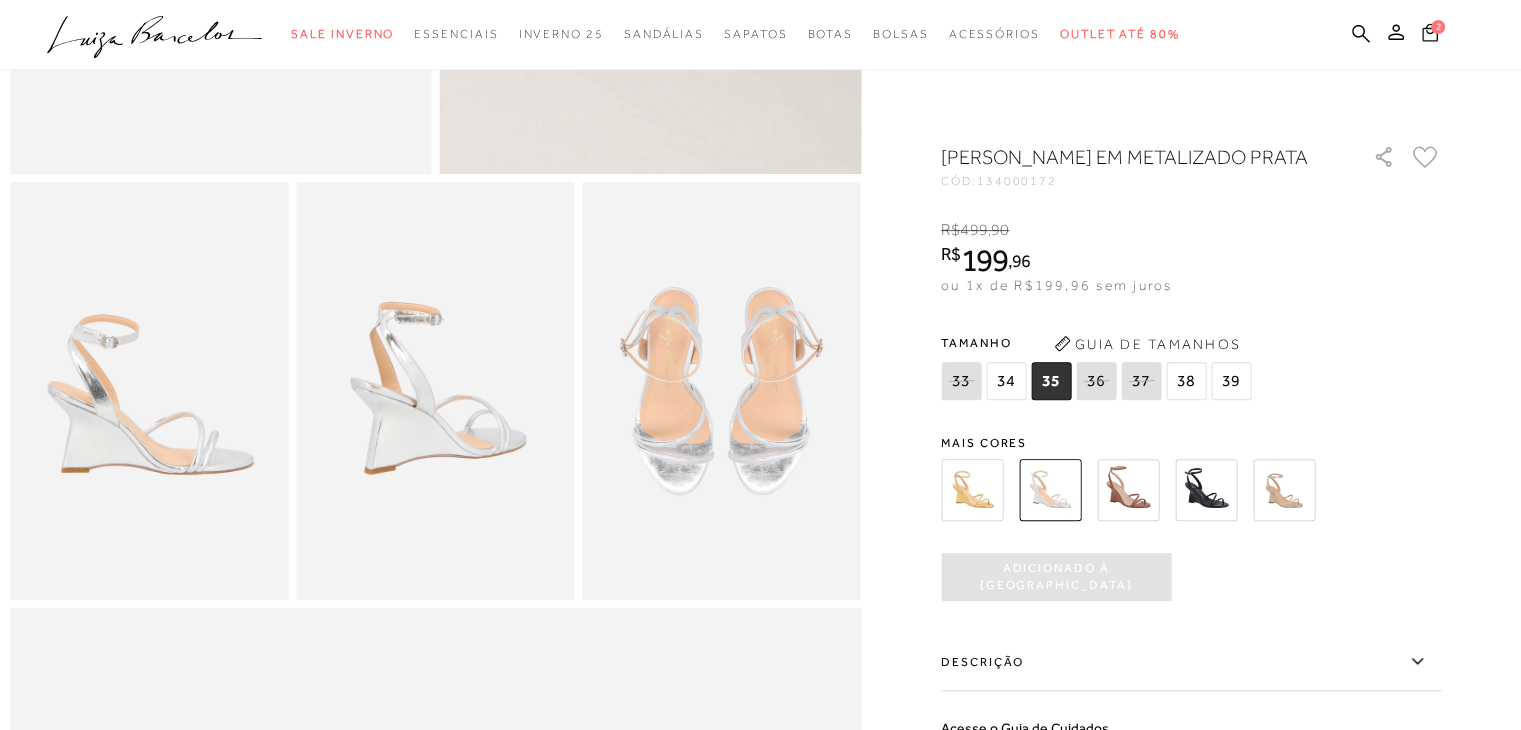 click 